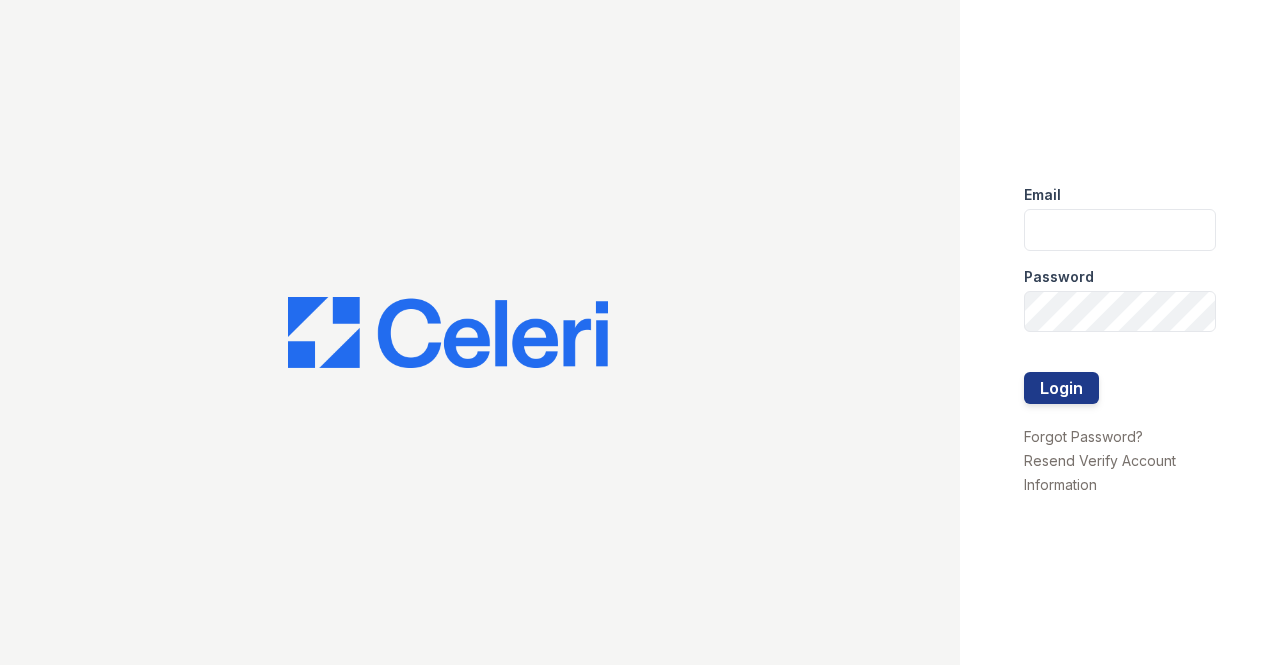 scroll, scrollTop: 0, scrollLeft: 0, axis: both 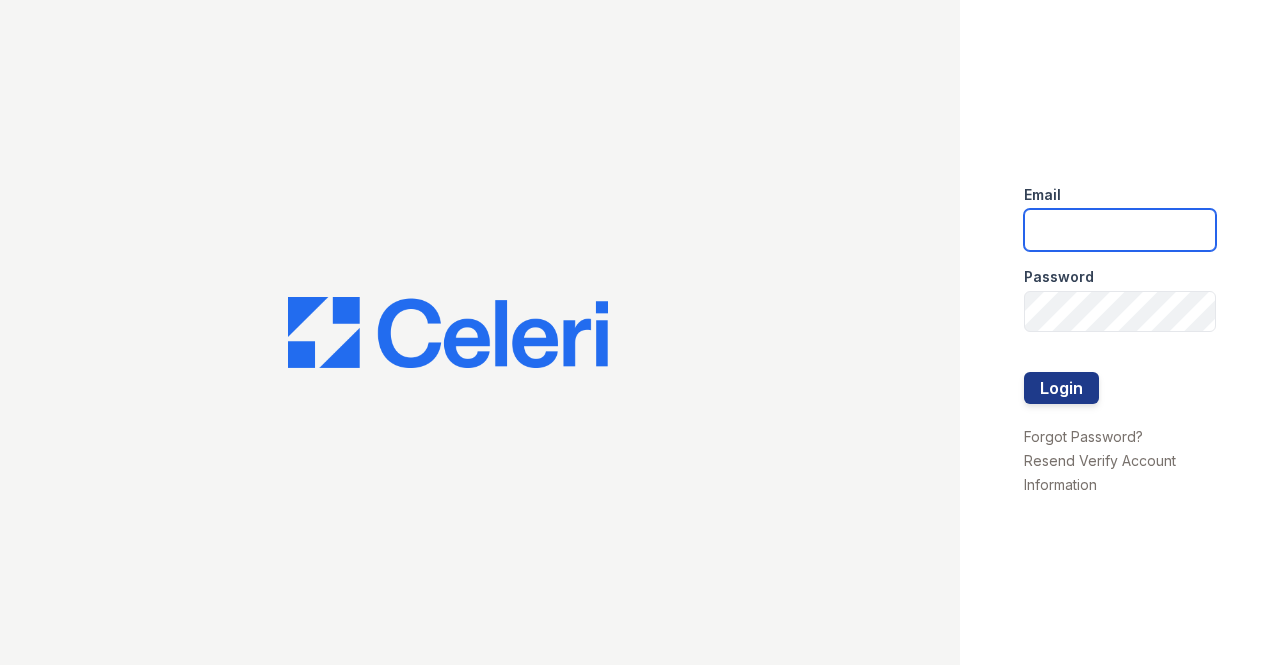 click at bounding box center [1120, 230] 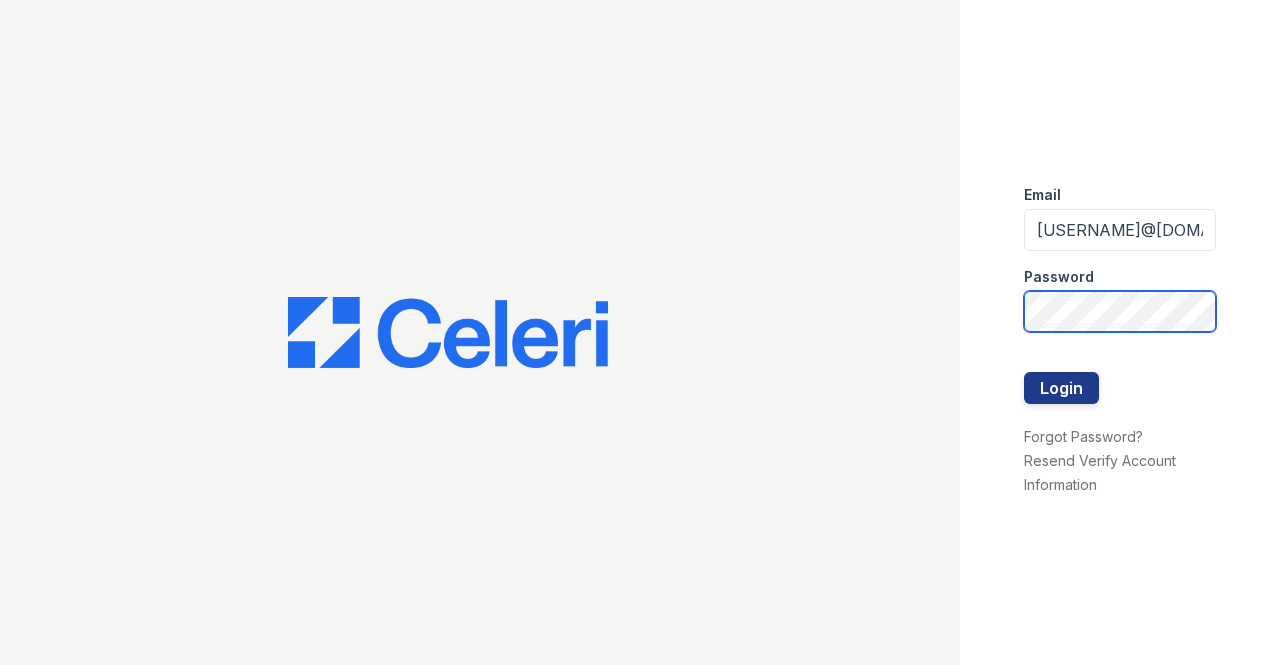 click on "Login" at bounding box center (1061, 388) 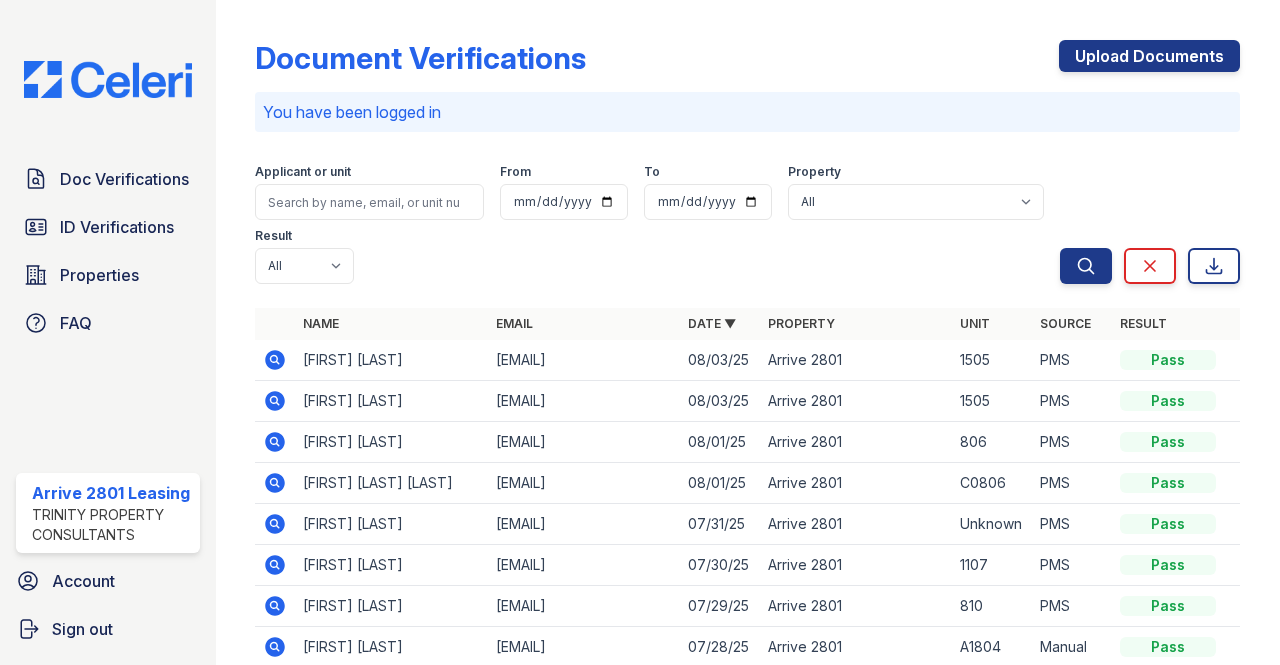 scroll, scrollTop: 0, scrollLeft: 0, axis: both 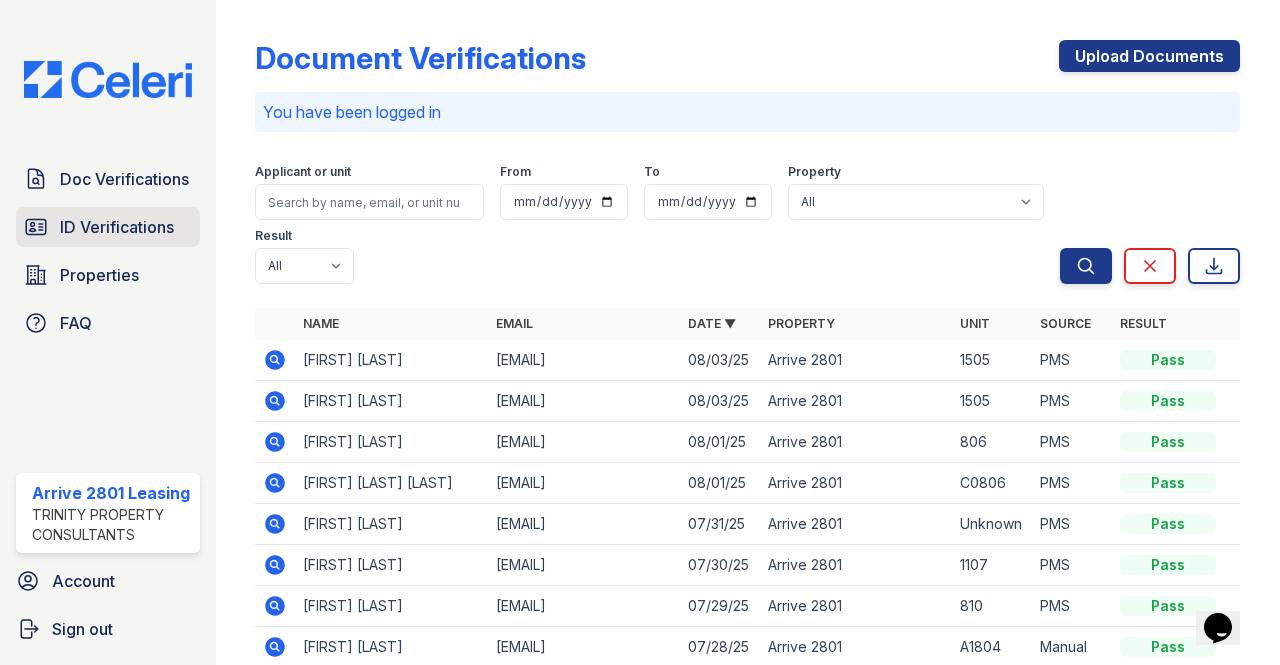 click on "ID Verifications" at bounding box center [117, 227] 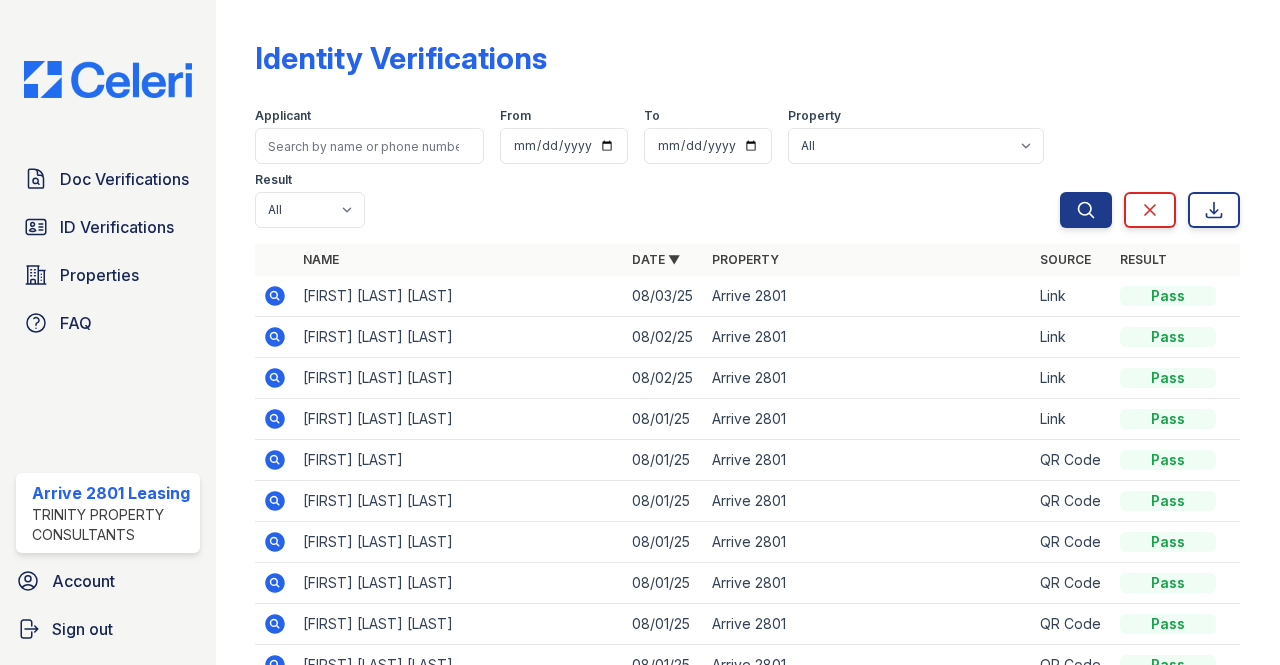 scroll, scrollTop: 69, scrollLeft: 0, axis: vertical 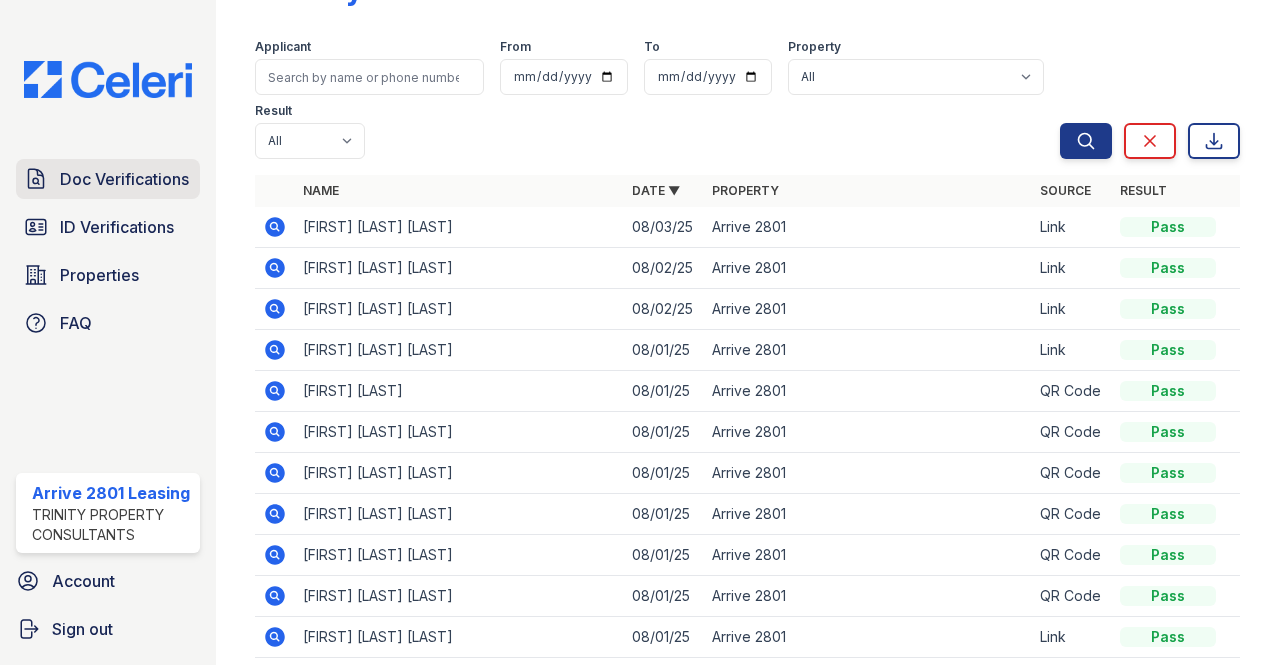 click on "Doc Verifications" at bounding box center (124, 179) 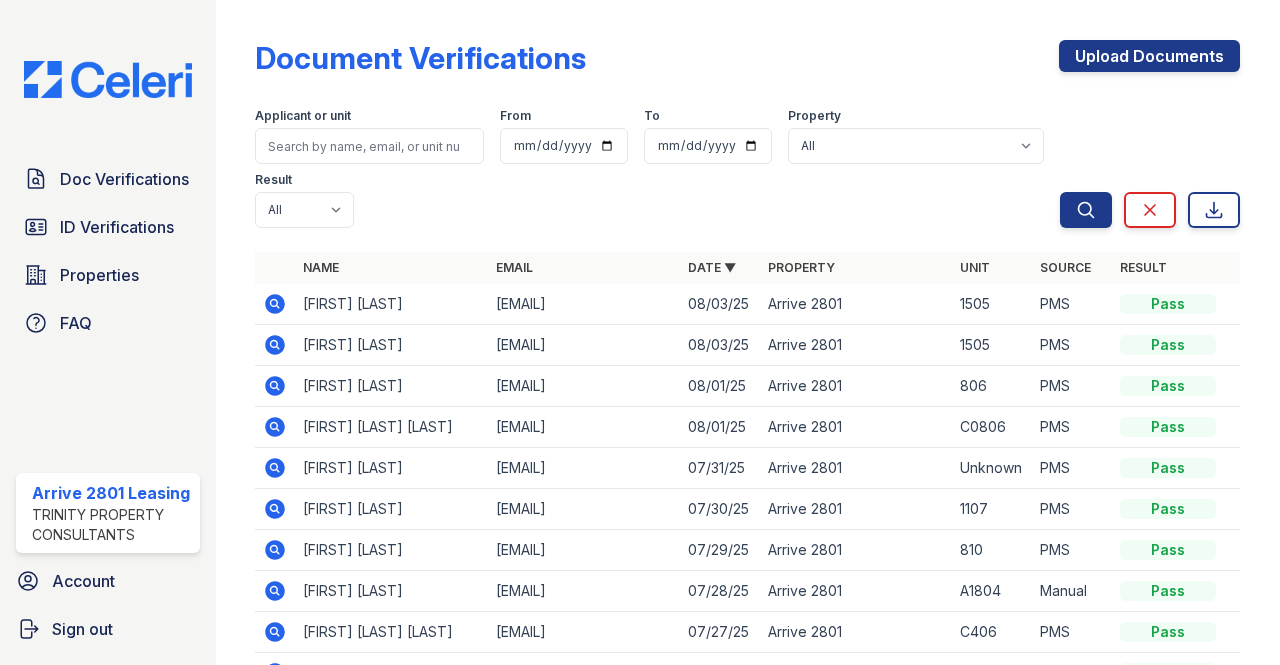 click 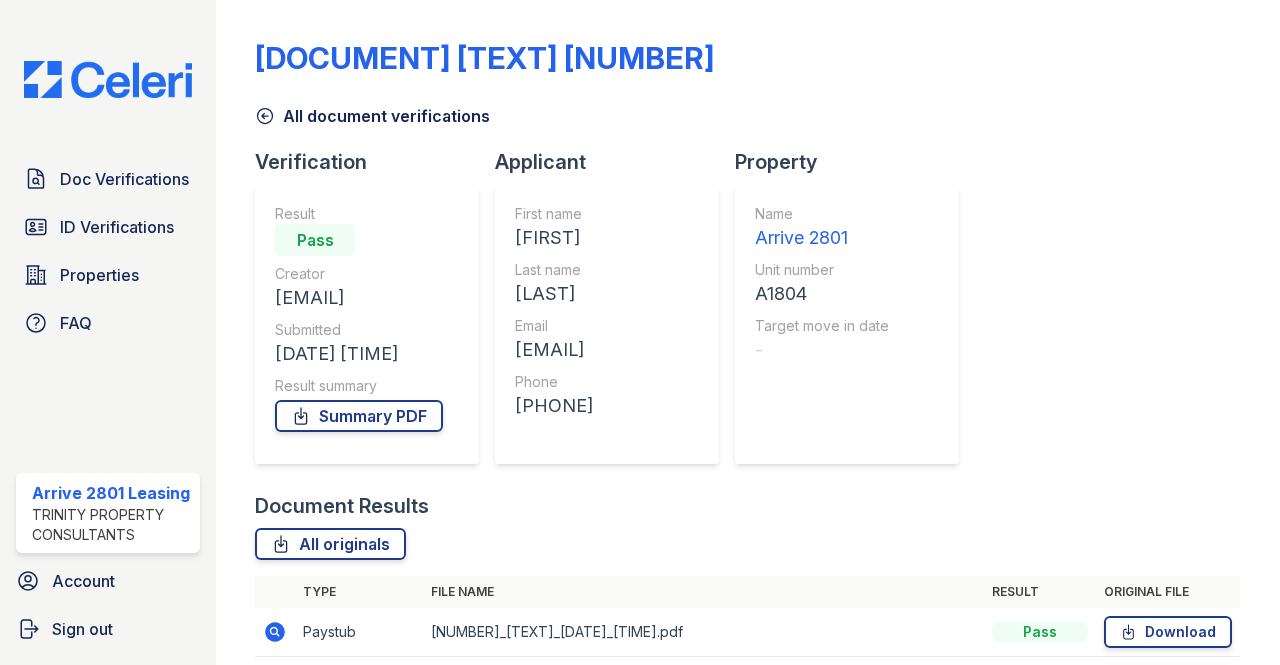 scroll, scrollTop: 0, scrollLeft: 0, axis: both 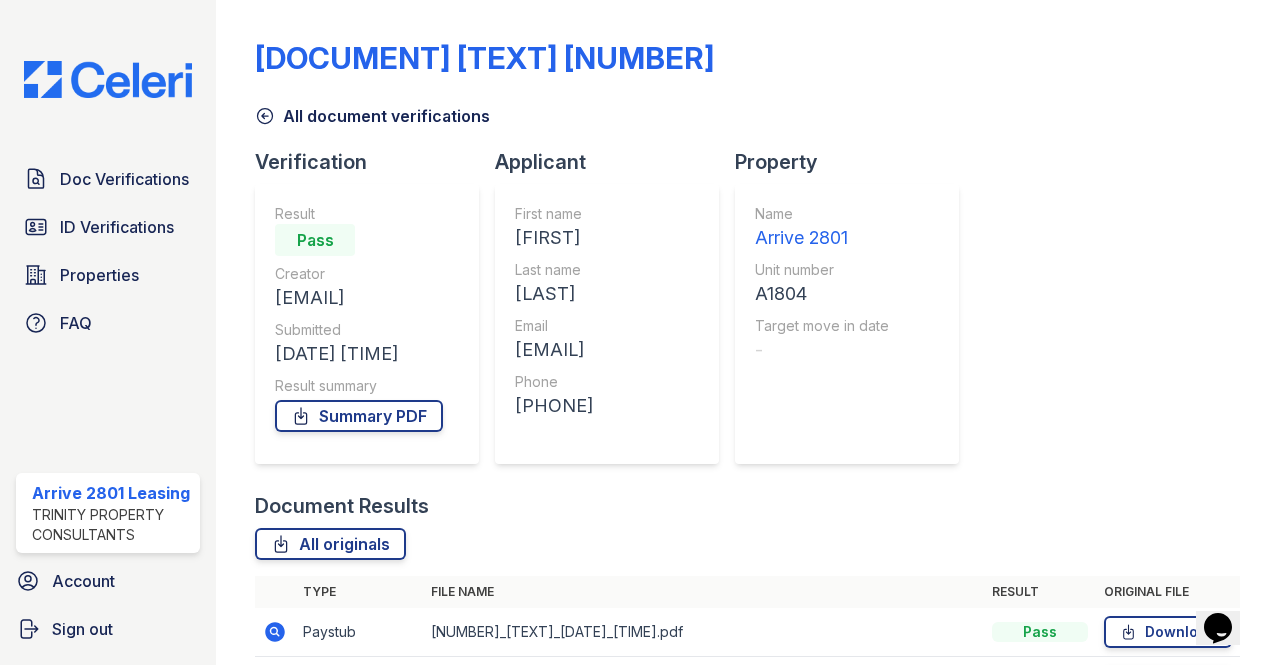 click 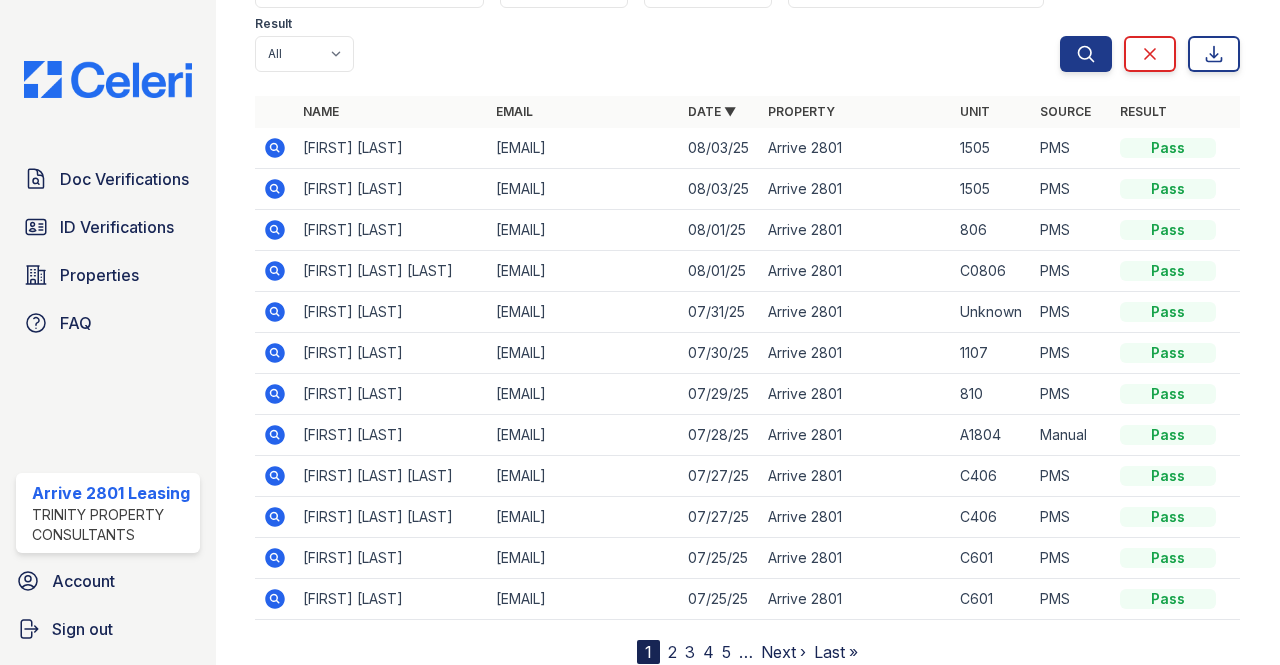 scroll, scrollTop: 0, scrollLeft: 0, axis: both 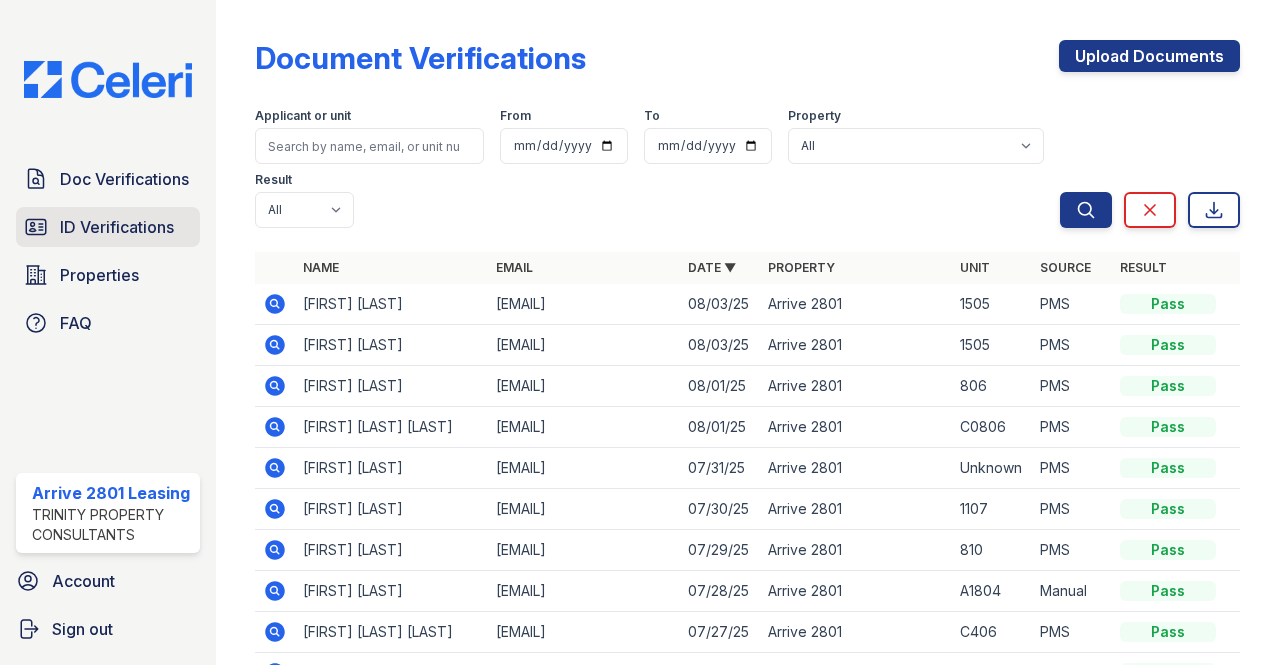 click on "ID Verifications" at bounding box center [117, 227] 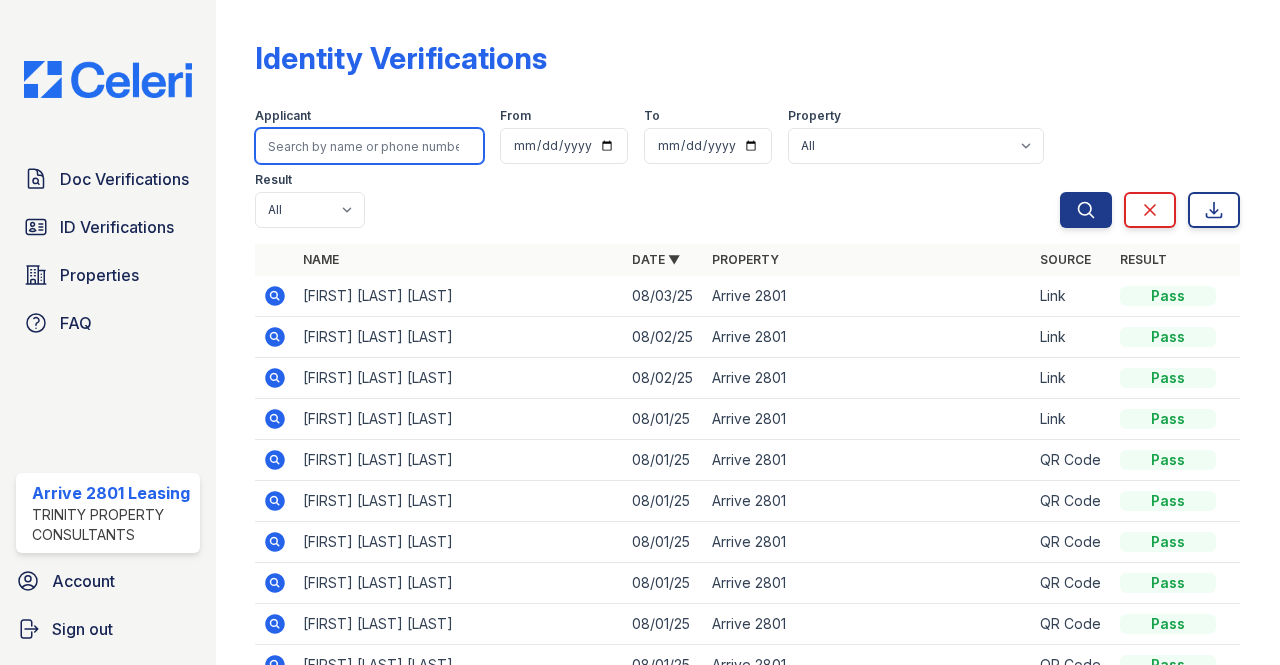 click at bounding box center [369, 146] 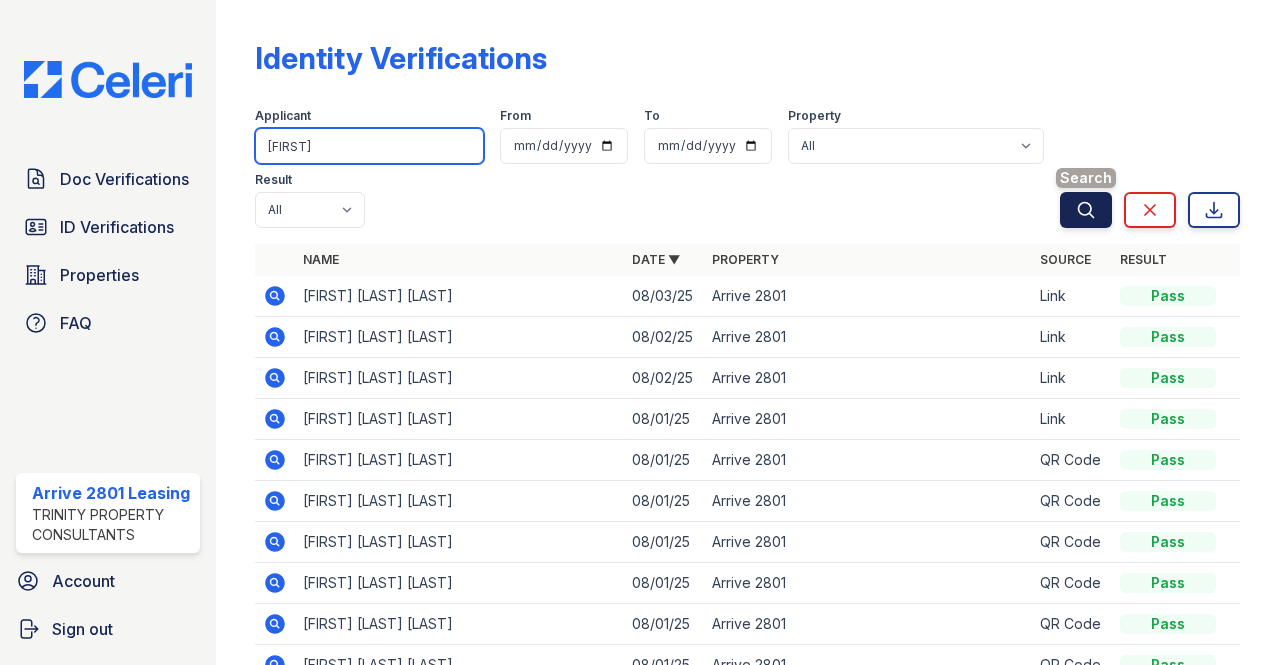 type on "robin" 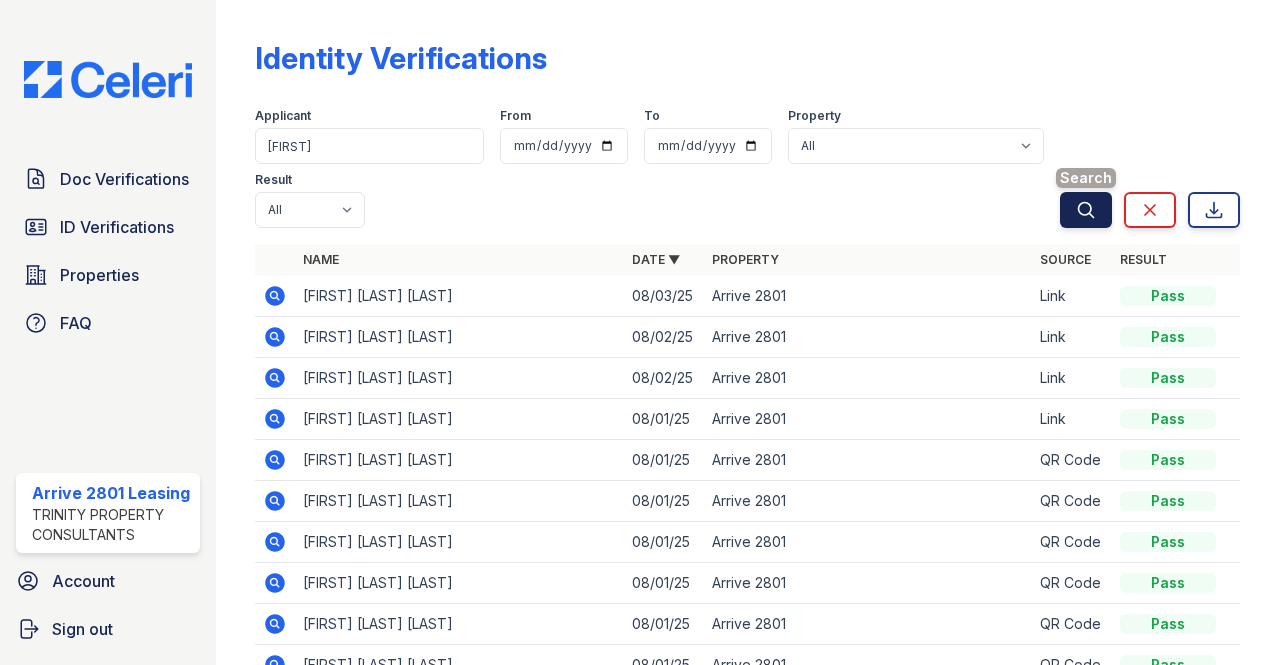 click on "Search" at bounding box center [1086, 210] 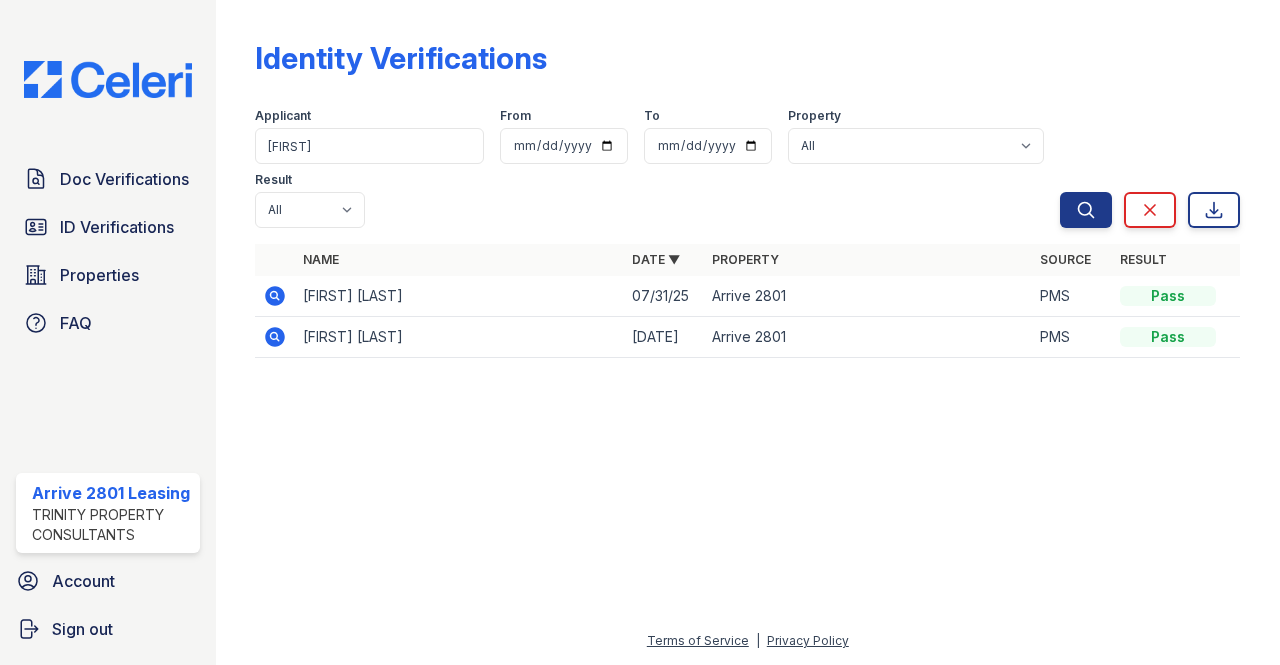 click 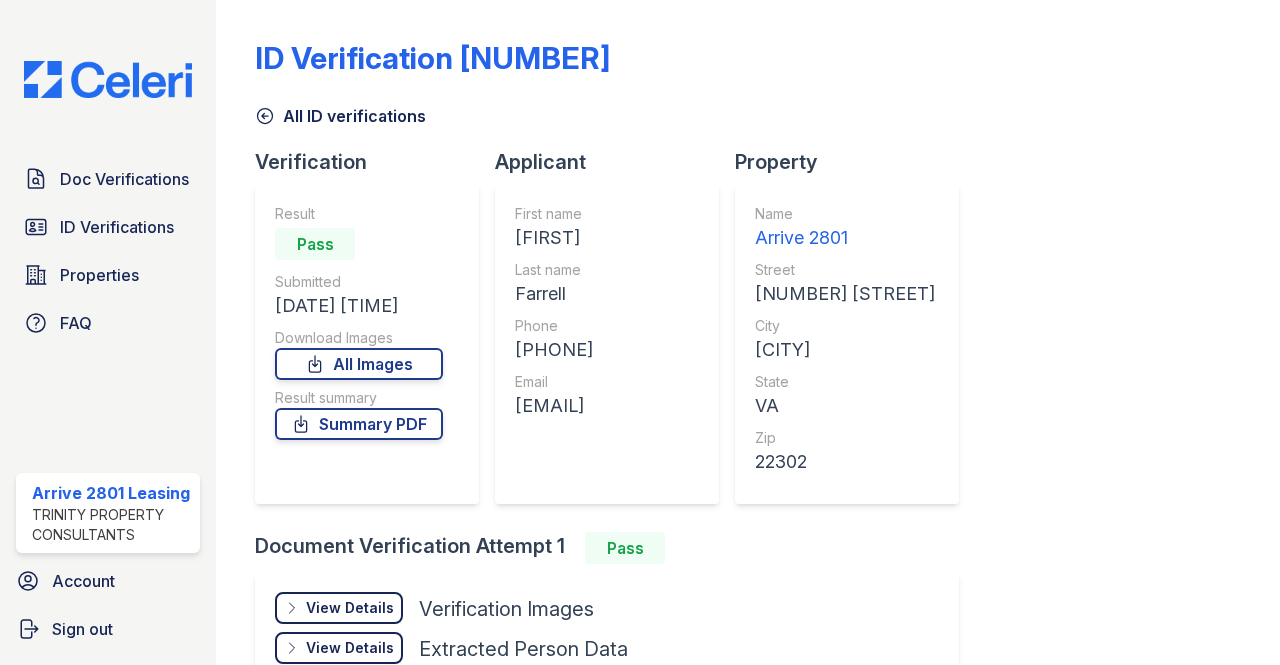 scroll, scrollTop: 0, scrollLeft: 0, axis: both 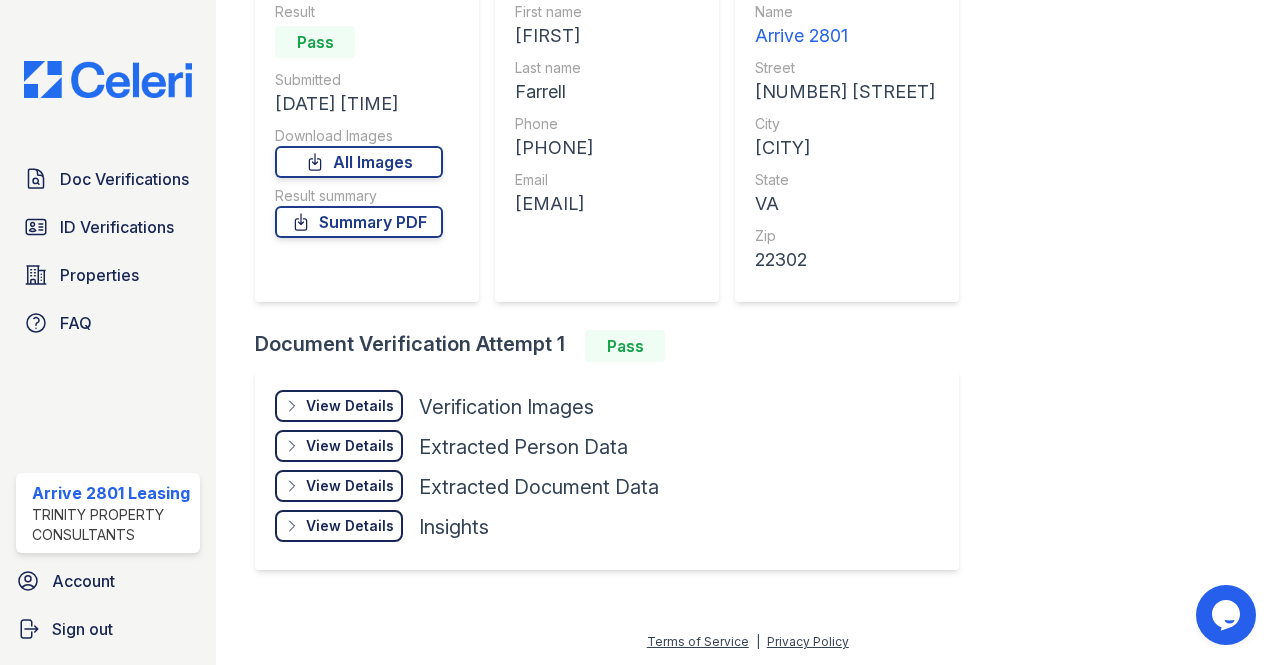click on "View Details" at bounding box center (350, 406) 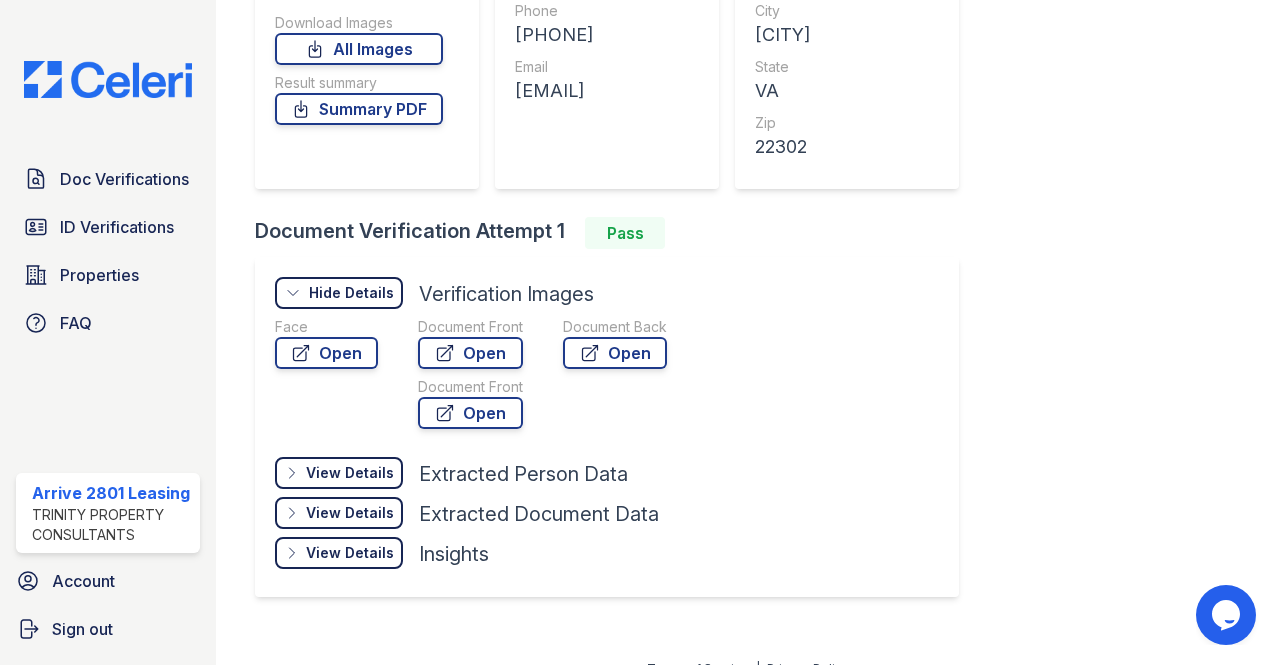 scroll, scrollTop: 342, scrollLeft: 0, axis: vertical 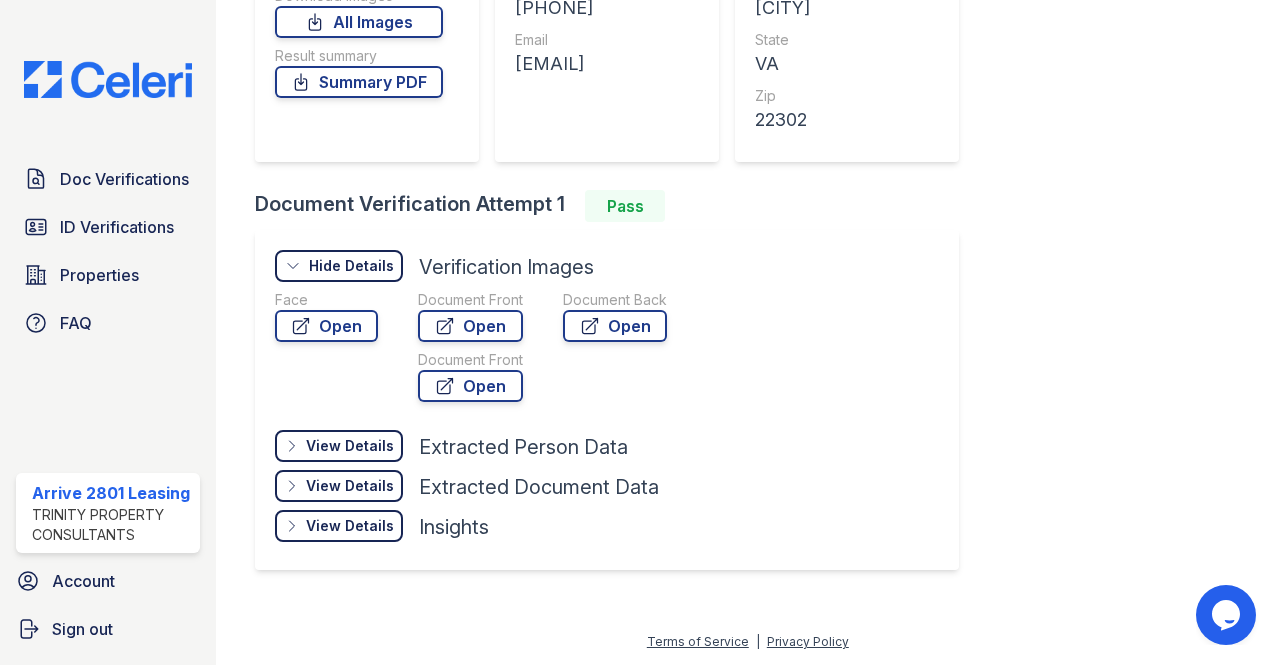 click on "View Details
Details" at bounding box center [339, 446] 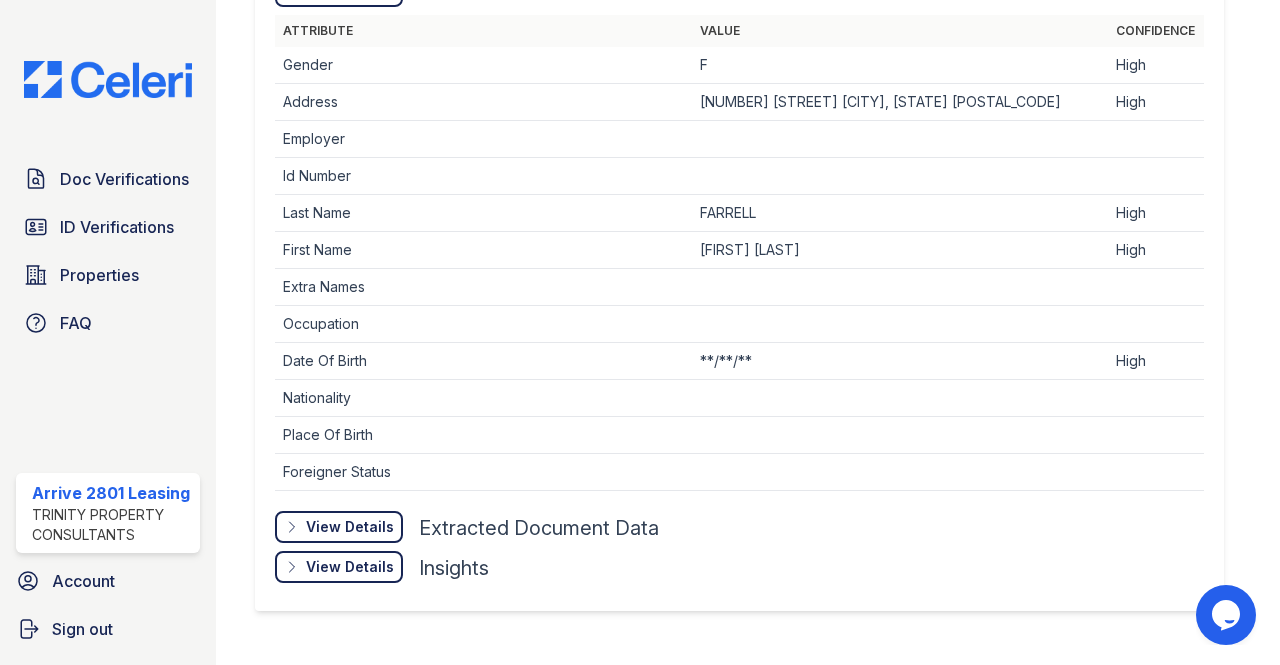 scroll, scrollTop: 834, scrollLeft: 0, axis: vertical 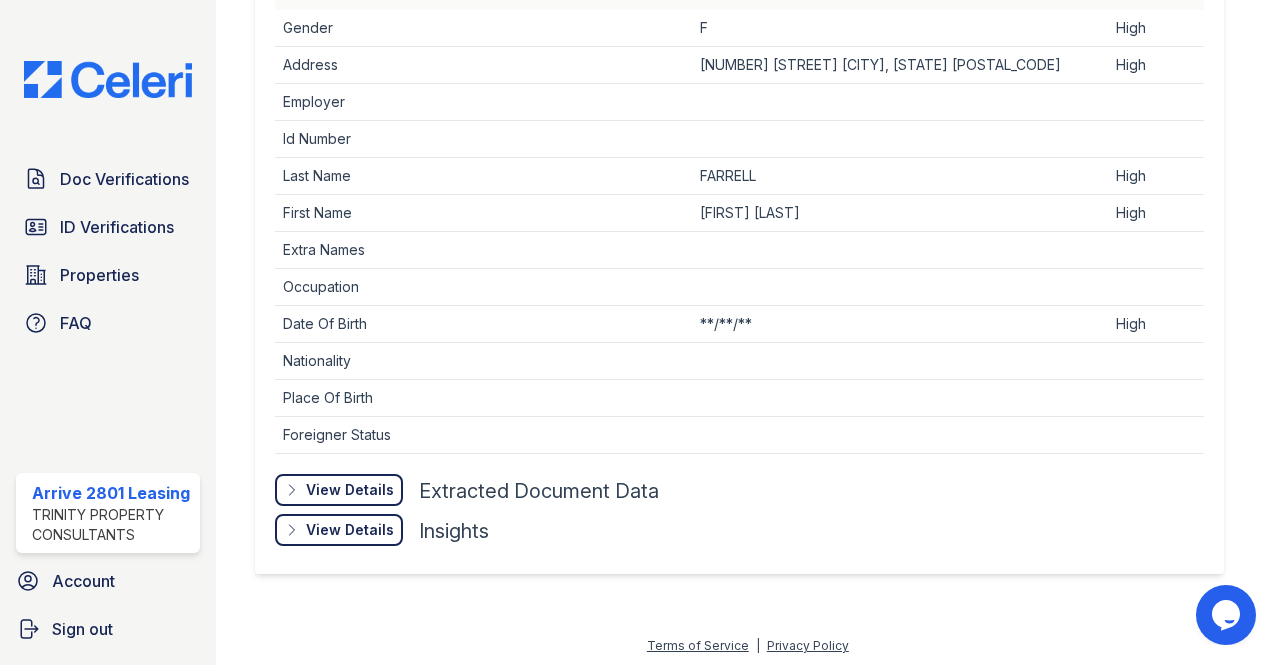 click on "View Details" at bounding box center (0, 0) 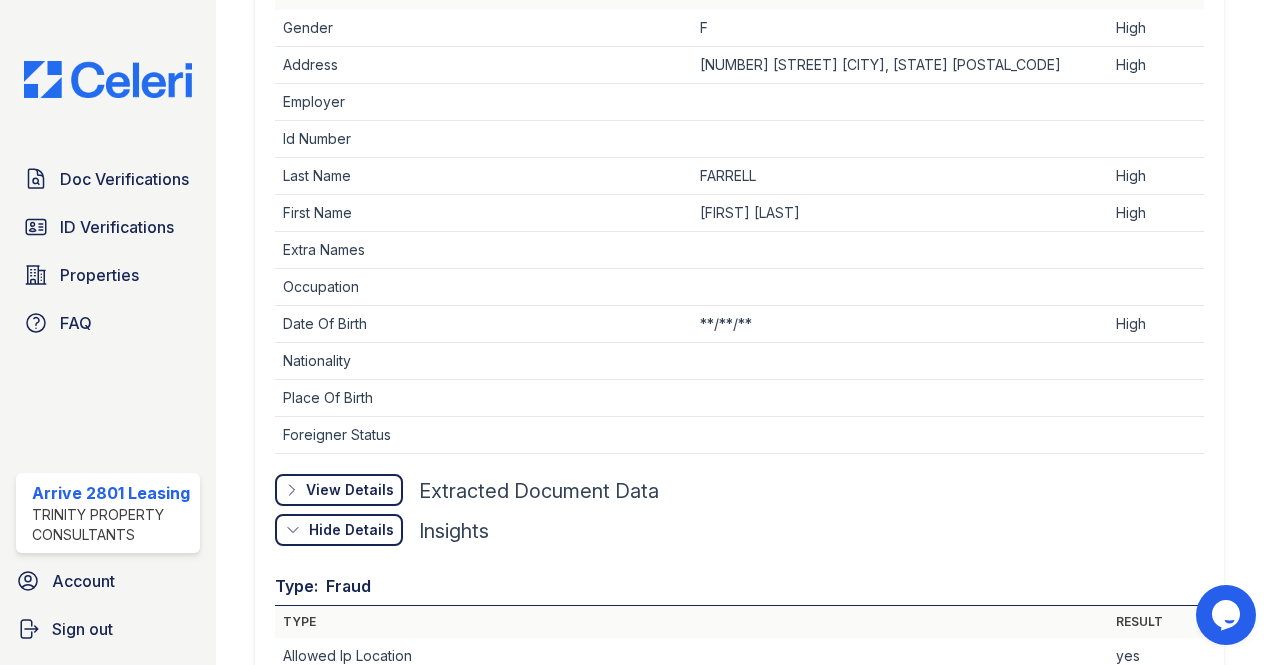click on "Hide Details
Details" at bounding box center [339, -226] 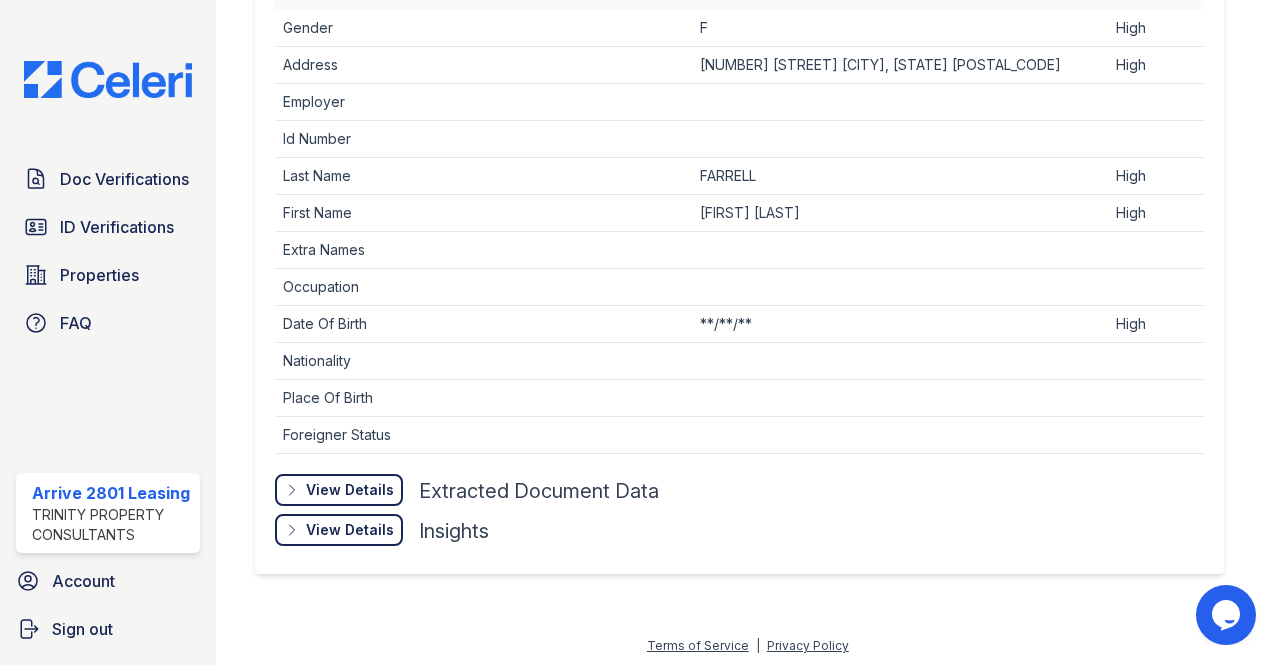 click on "View Details
Details" at bounding box center (339, 490) 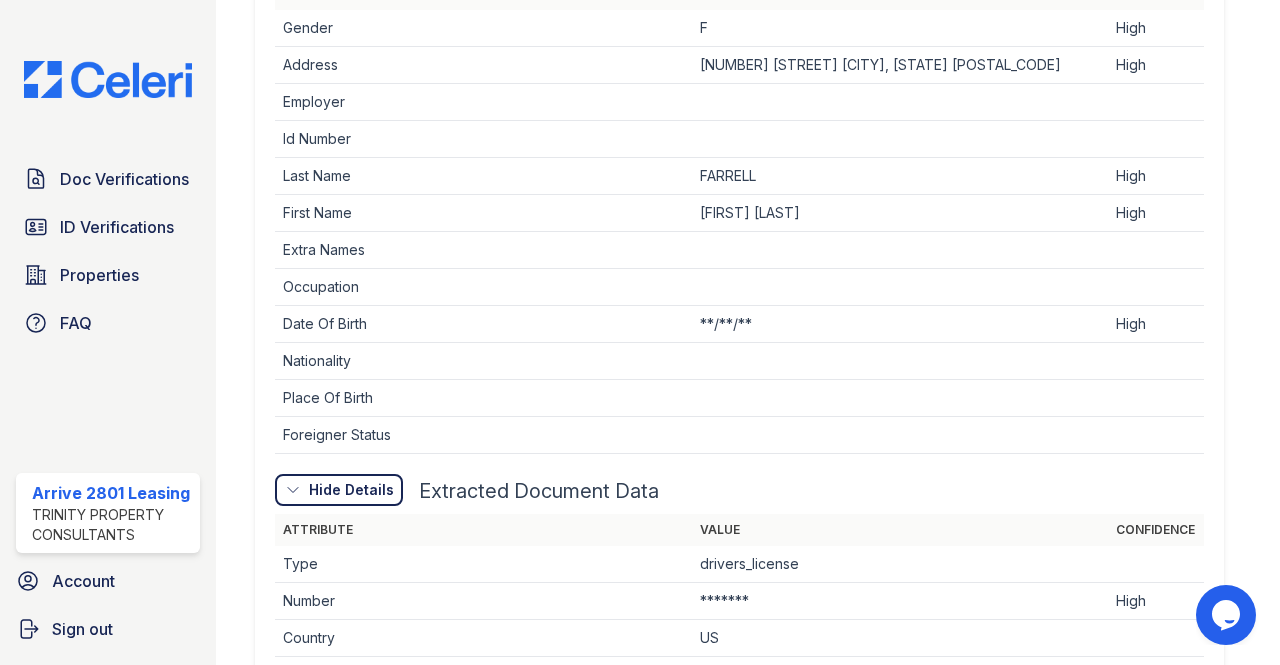 click on "Hide Details" at bounding box center (351, 490) 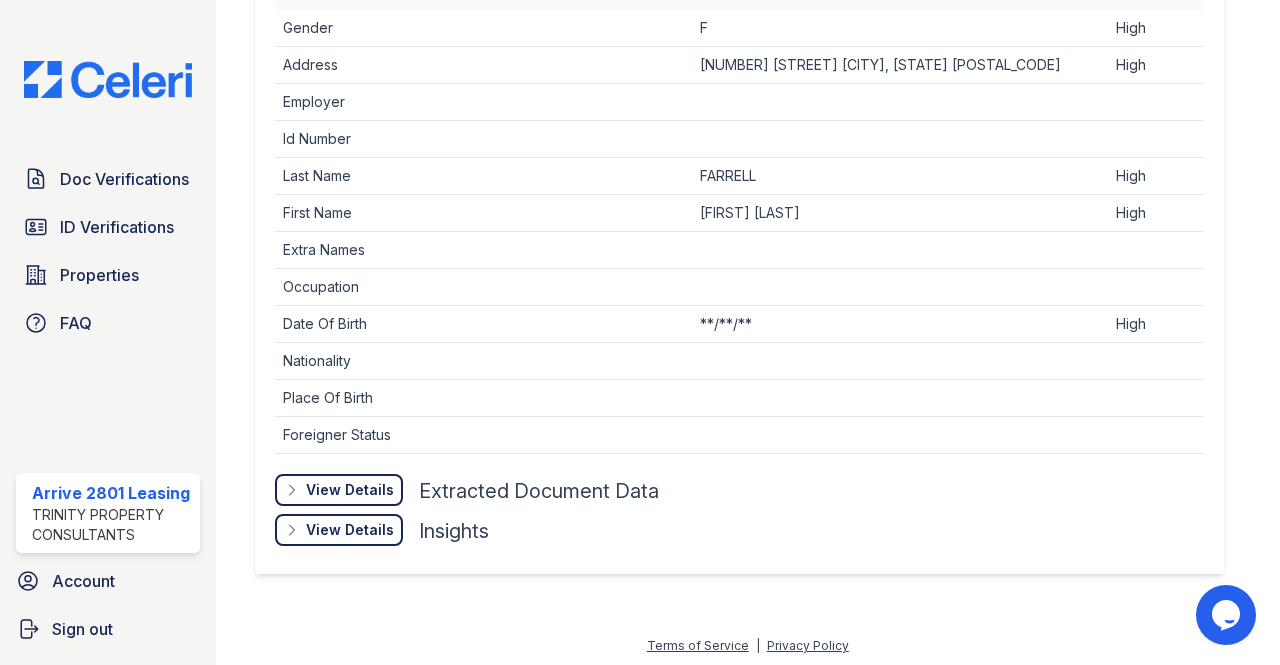 click on "Occupation" at bounding box center [483, 287] 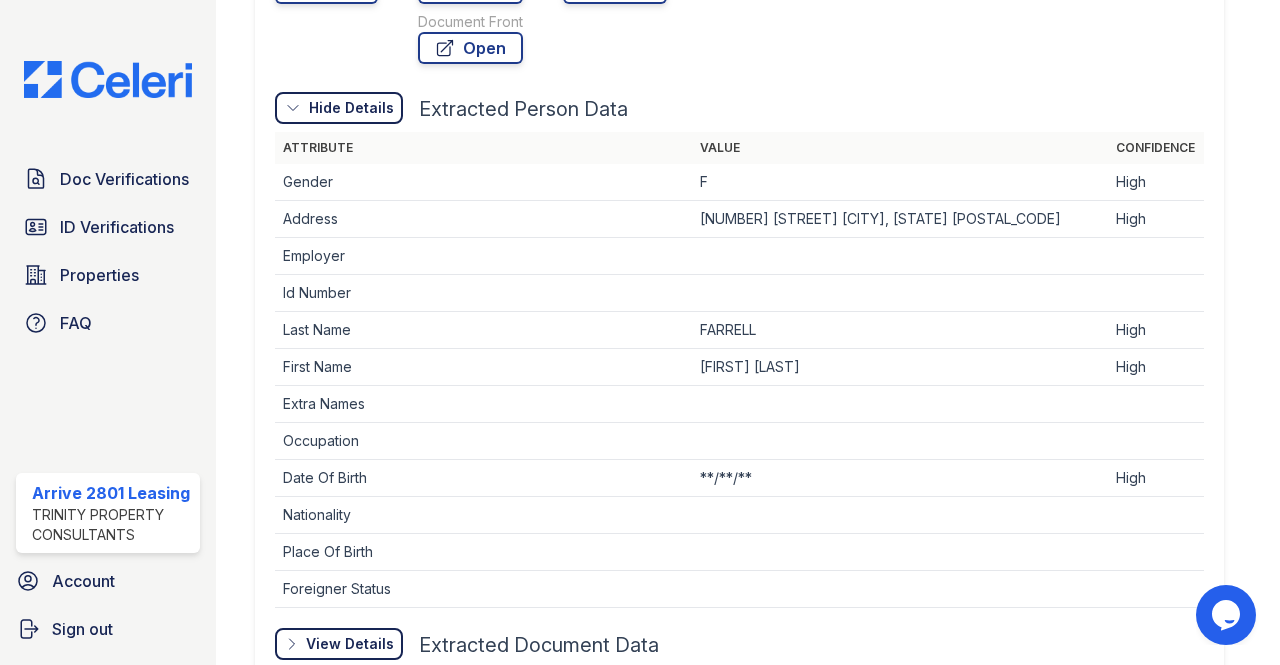 scroll, scrollTop: 551, scrollLeft: 0, axis: vertical 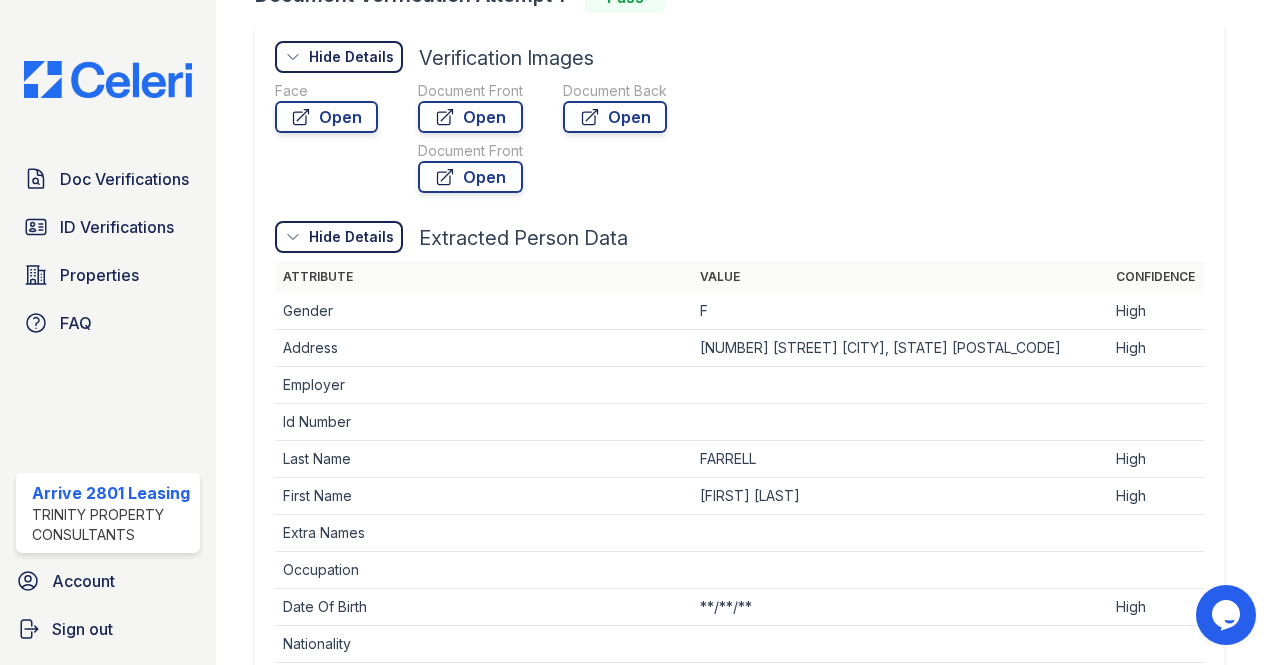 click on "Attribute" at bounding box center (483, 277) 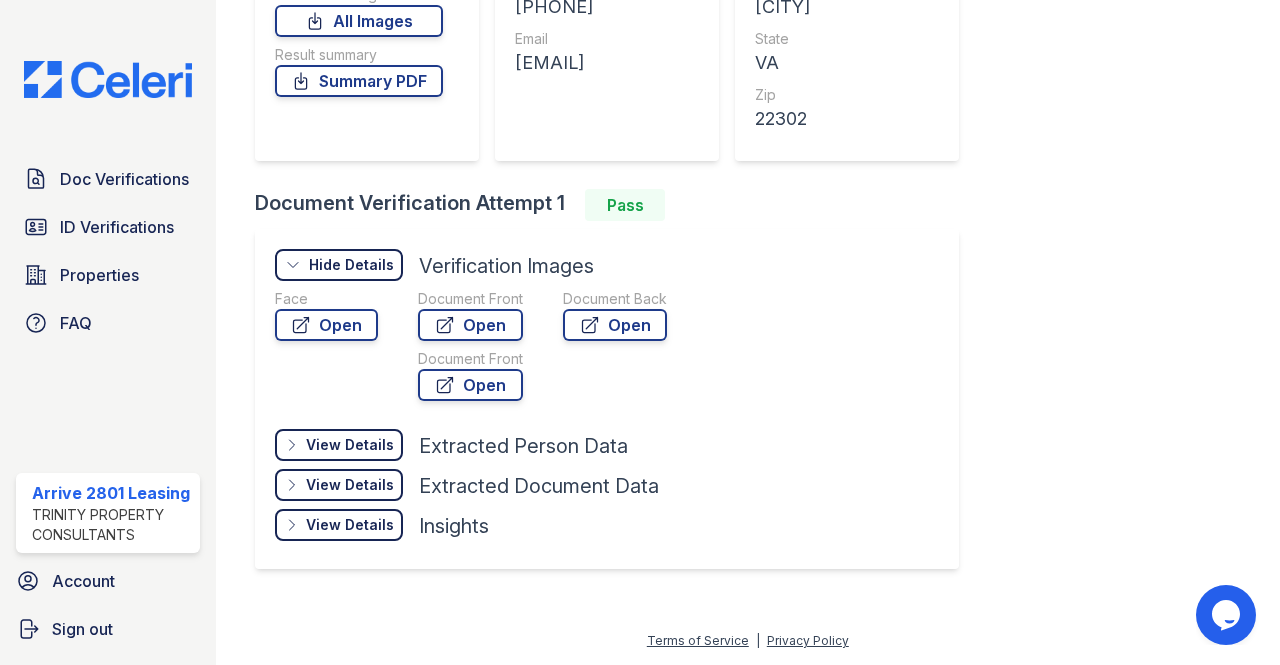 scroll, scrollTop: 342, scrollLeft: 0, axis: vertical 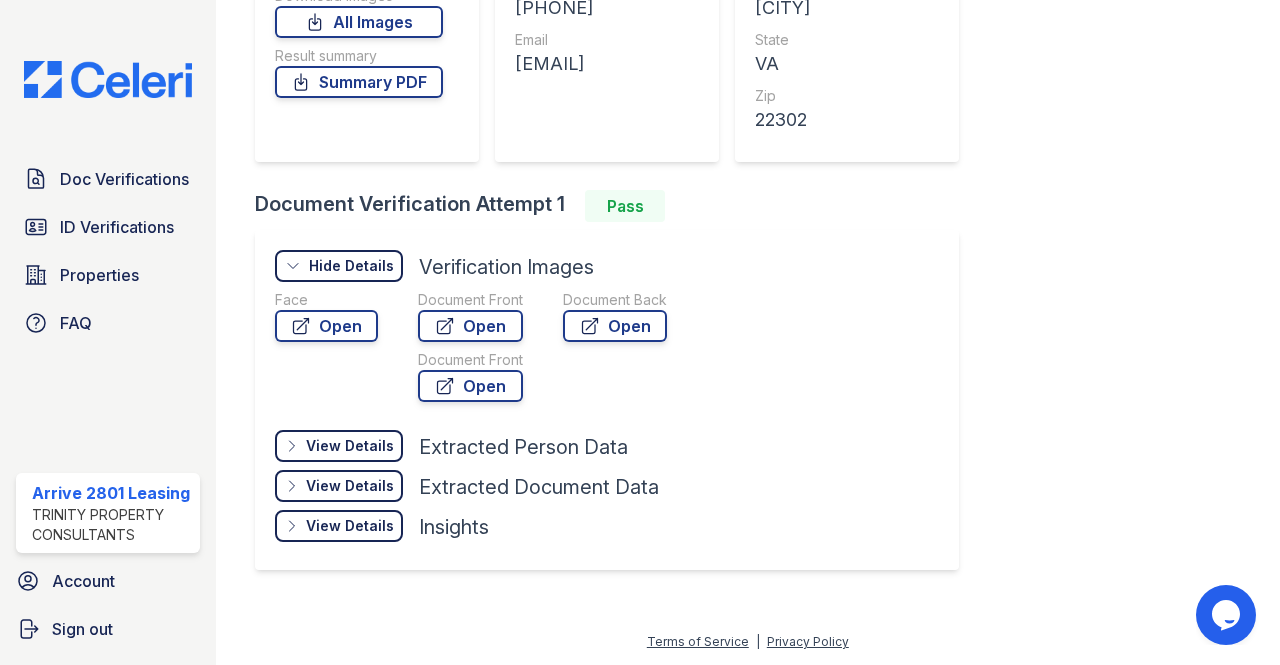 click on "Result
Pass
Submitted
07/31/25 01:55:24 PM
Download Images
All Images
Result summary
Summary PDF" at bounding box center (359, 2) 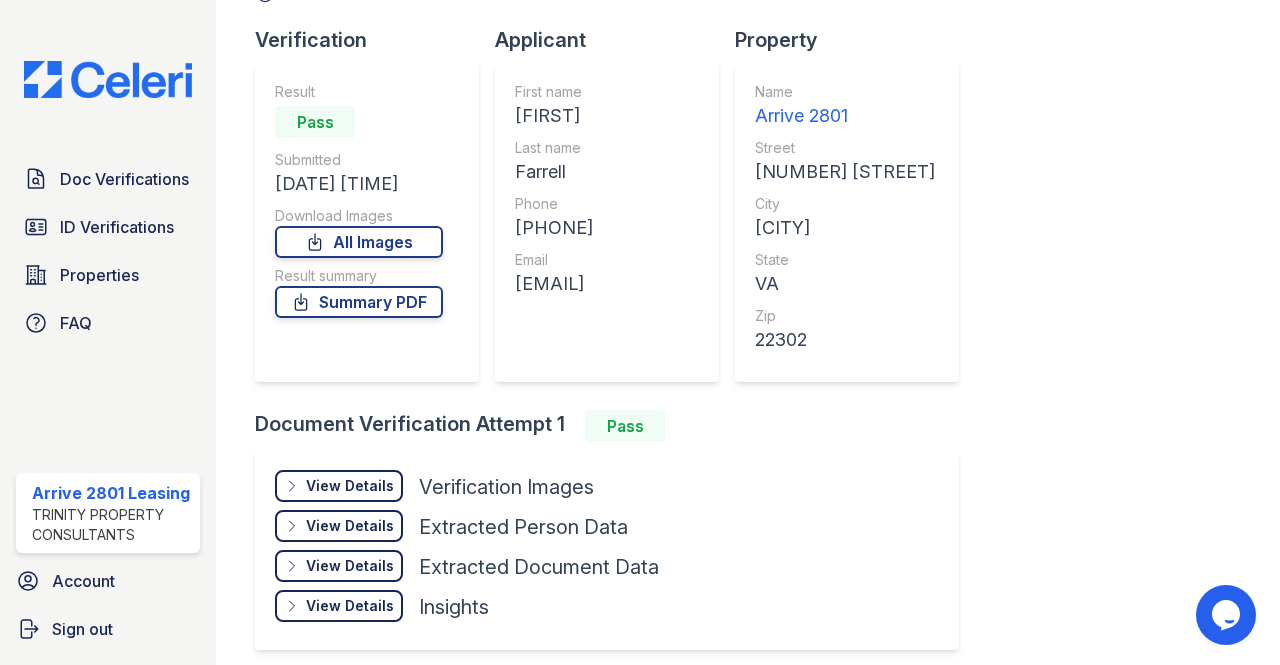 scroll, scrollTop: 0, scrollLeft: 0, axis: both 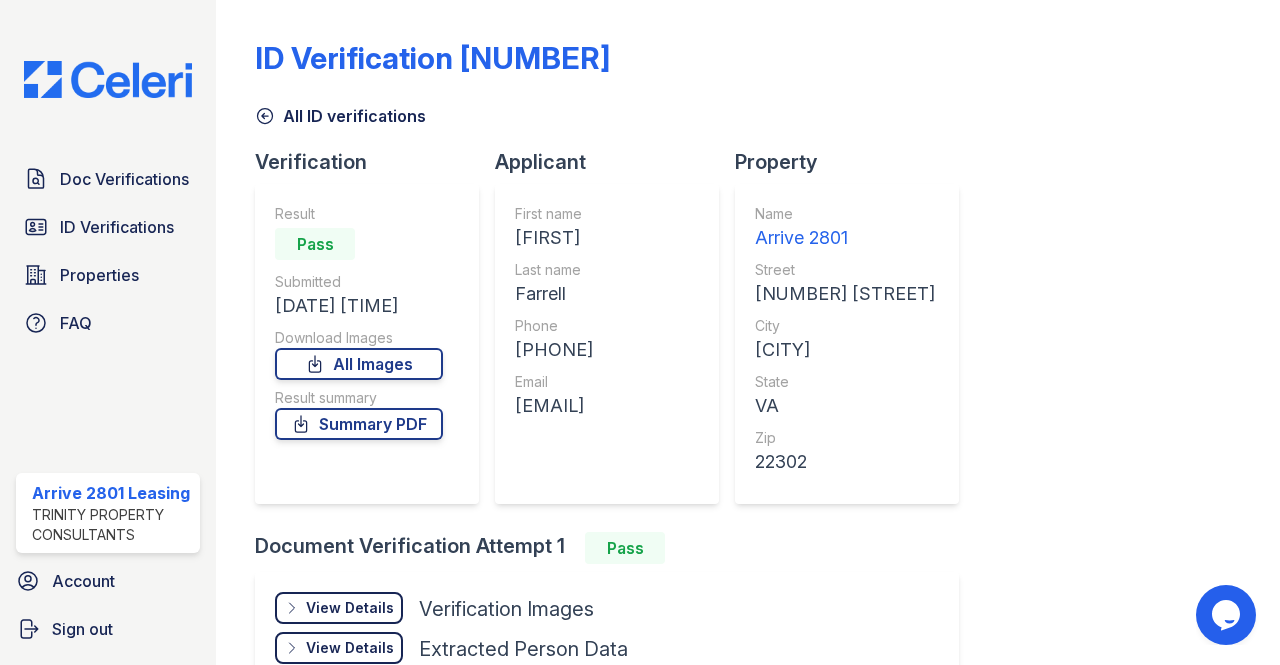click 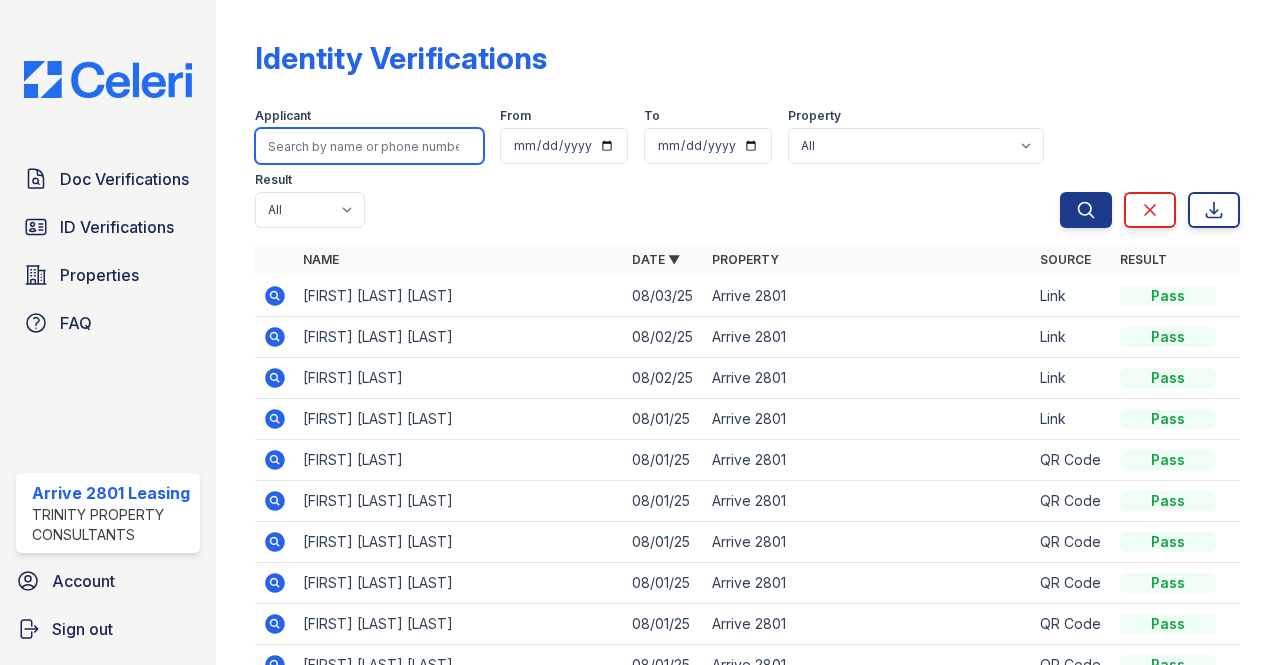 click at bounding box center (369, 146) 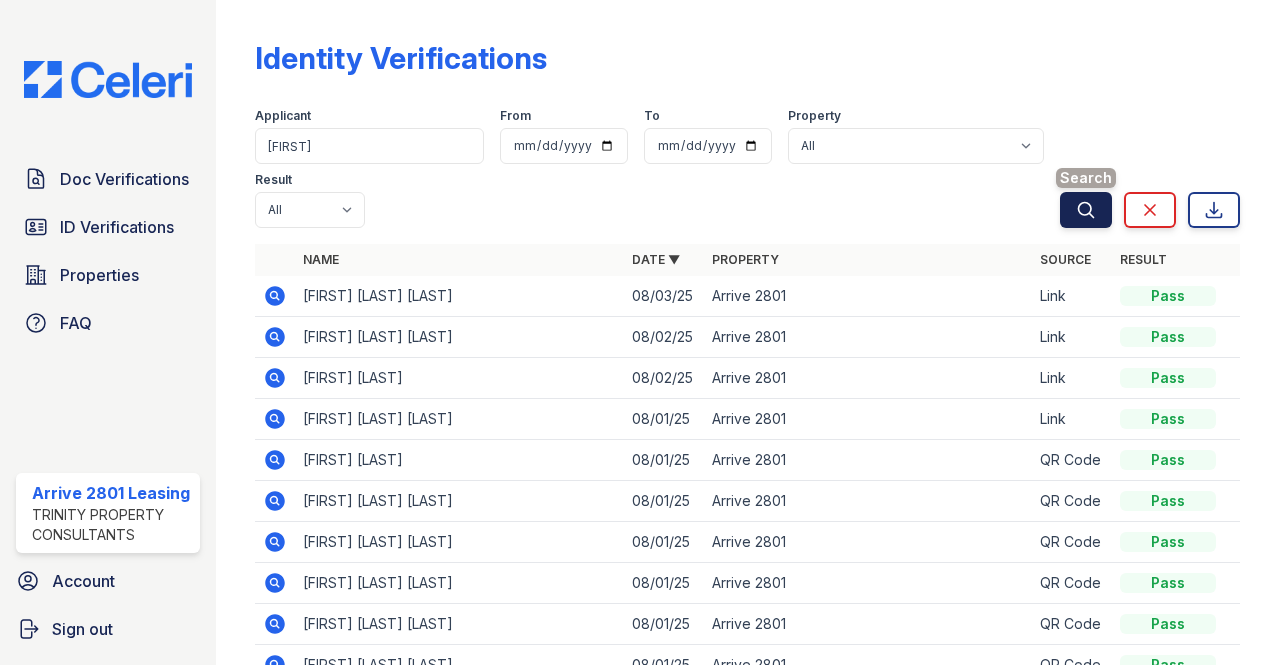 click on "Search" at bounding box center (1086, 210) 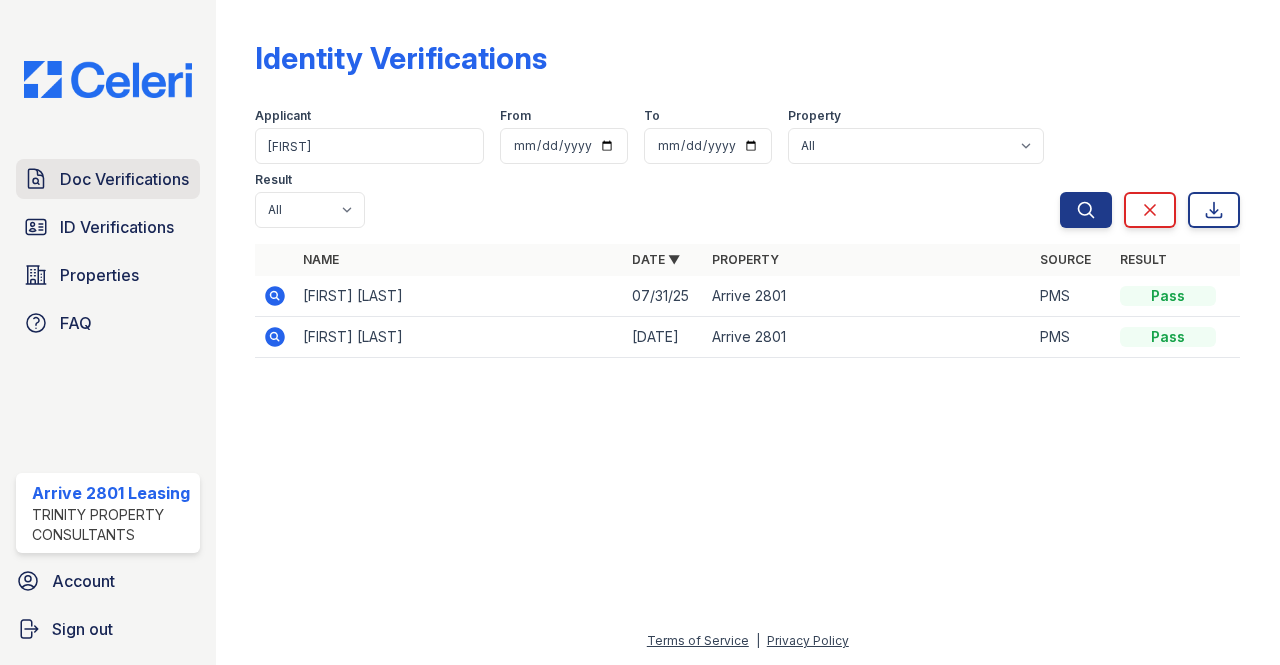 click on "Doc Verifications" at bounding box center (124, 179) 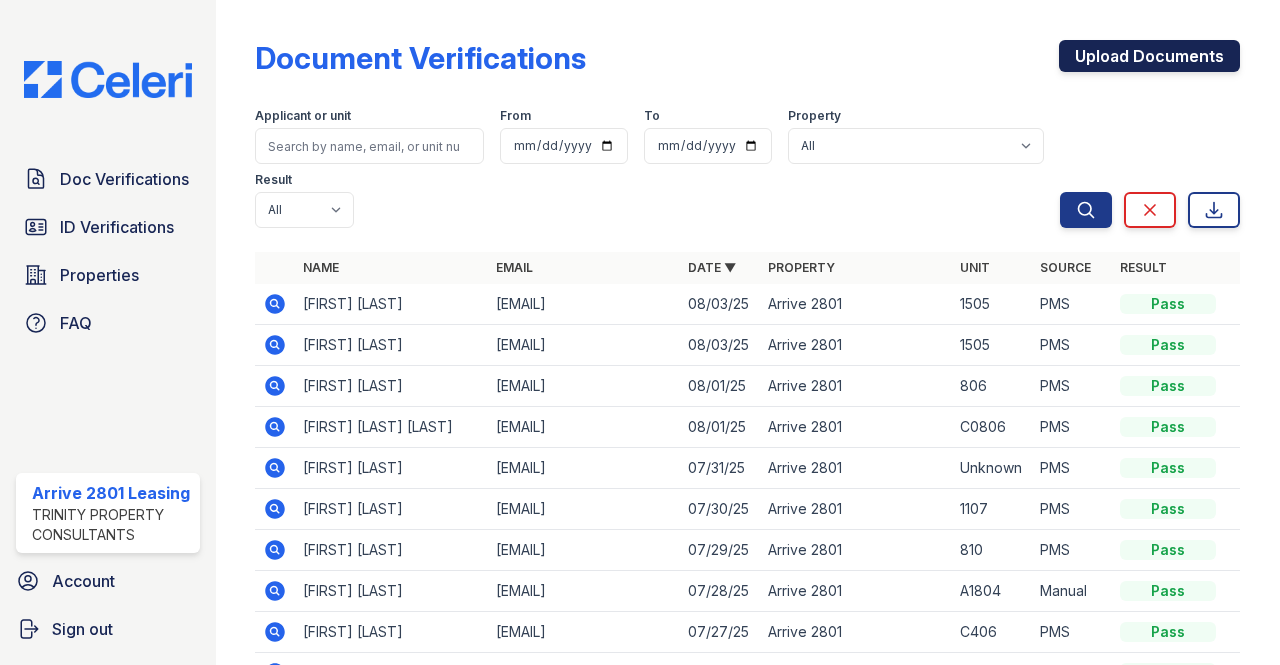 click on "Upload Documents" at bounding box center [1149, 56] 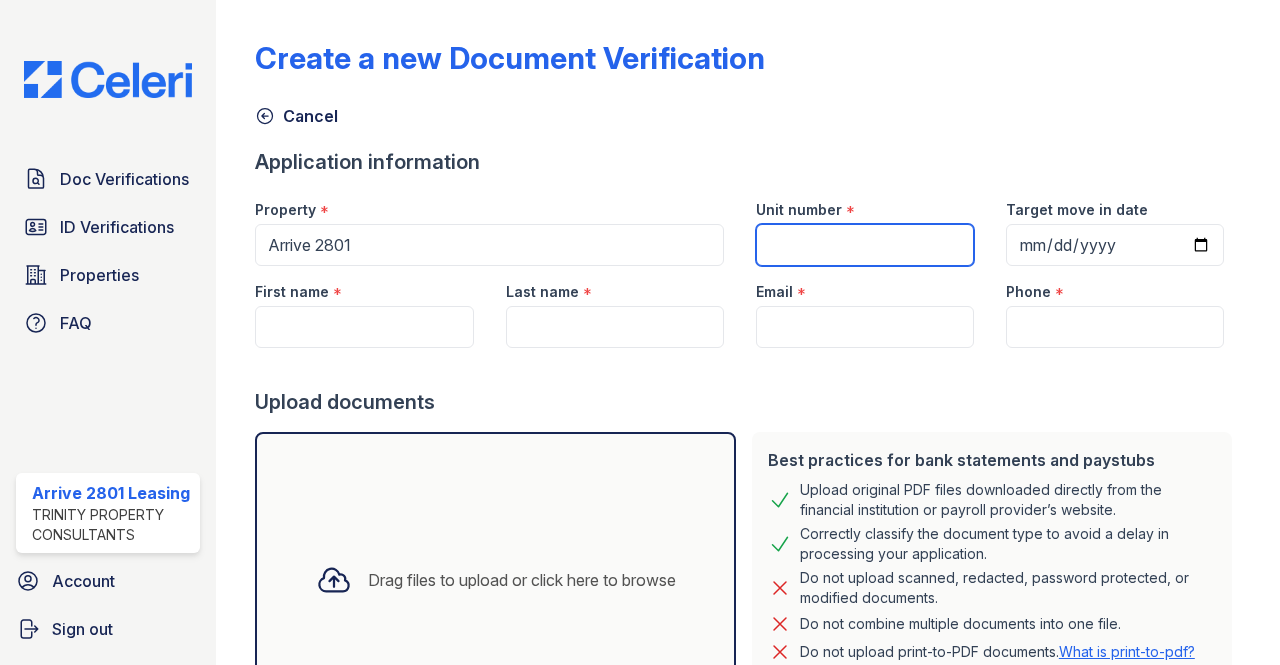 click on "Unit number" at bounding box center [865, 245] 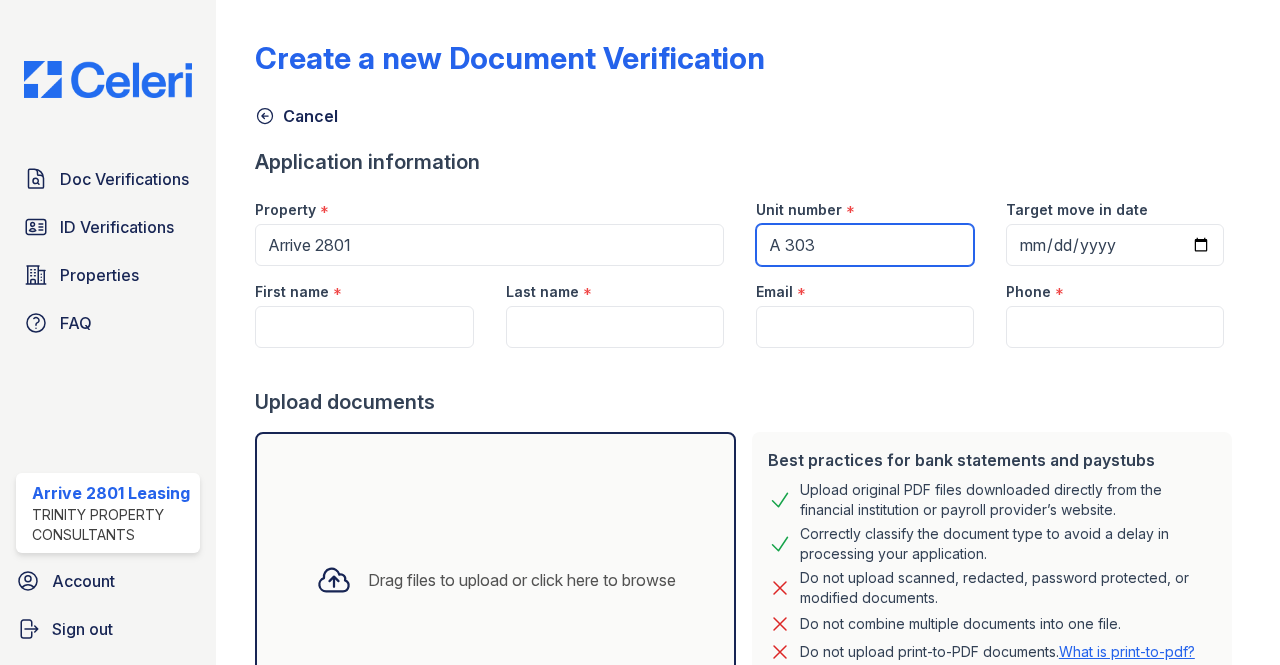 type on "A 303" 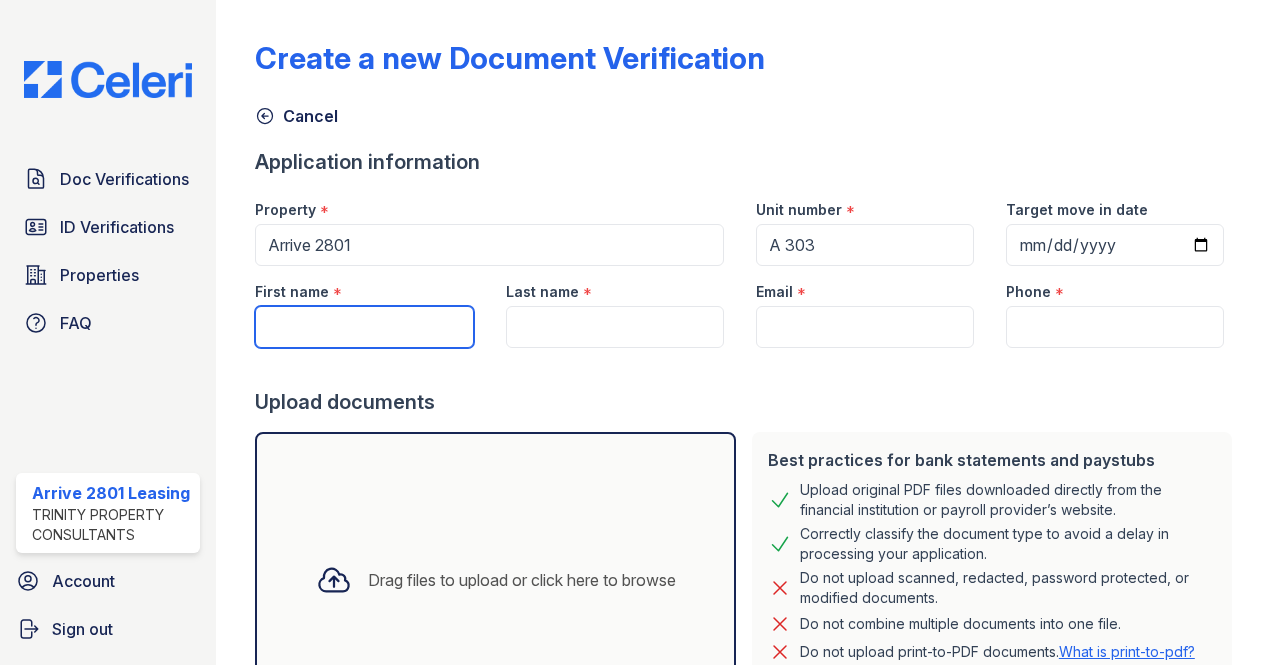 click on "First name" at bounding box center [364, 327] 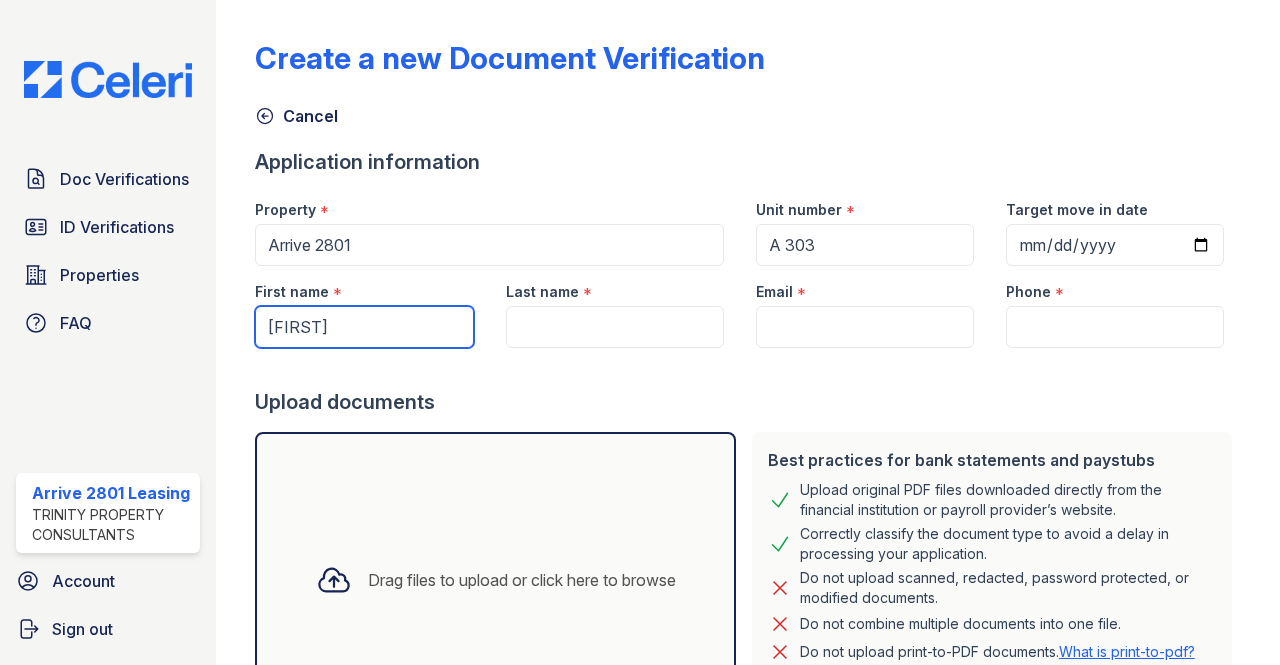 type on "Robin" 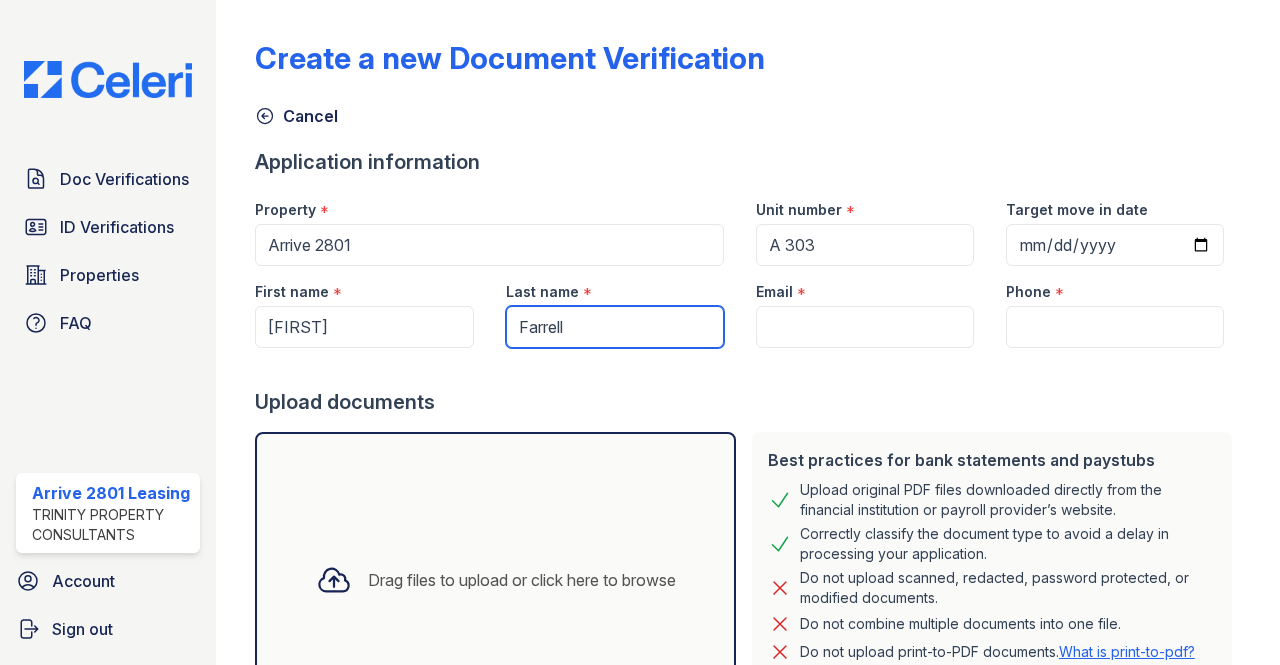 type on "Farrell" 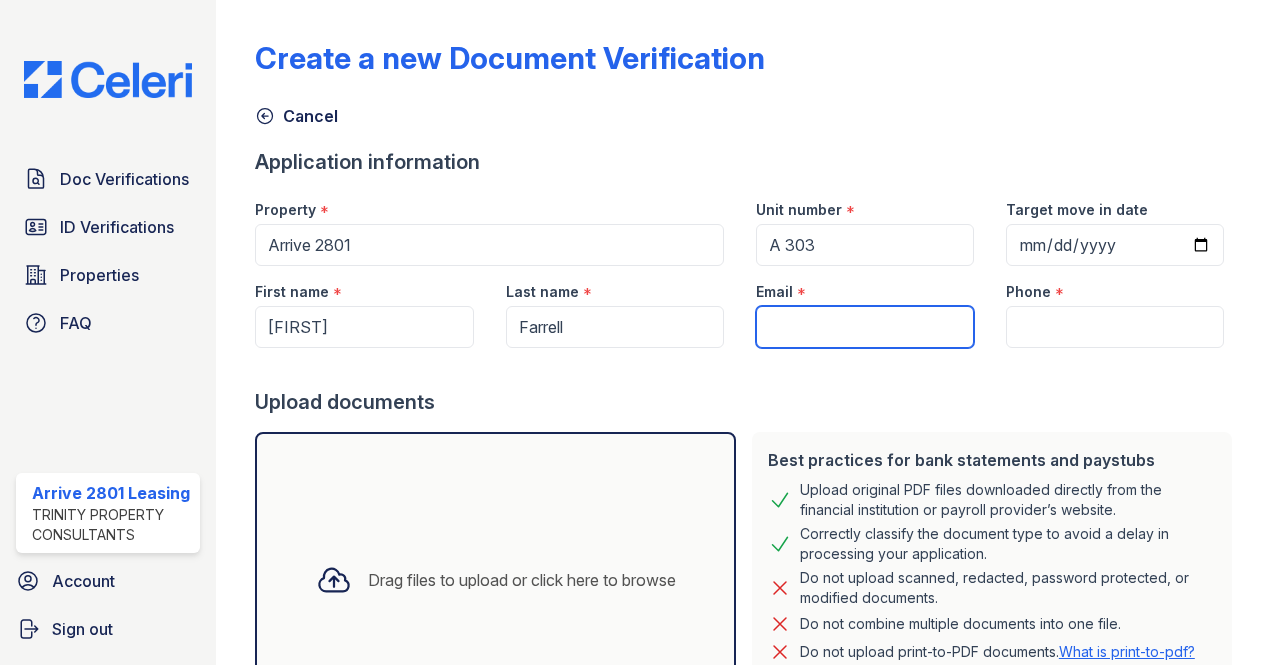 click on "Email" at bounding box center (865, 327) 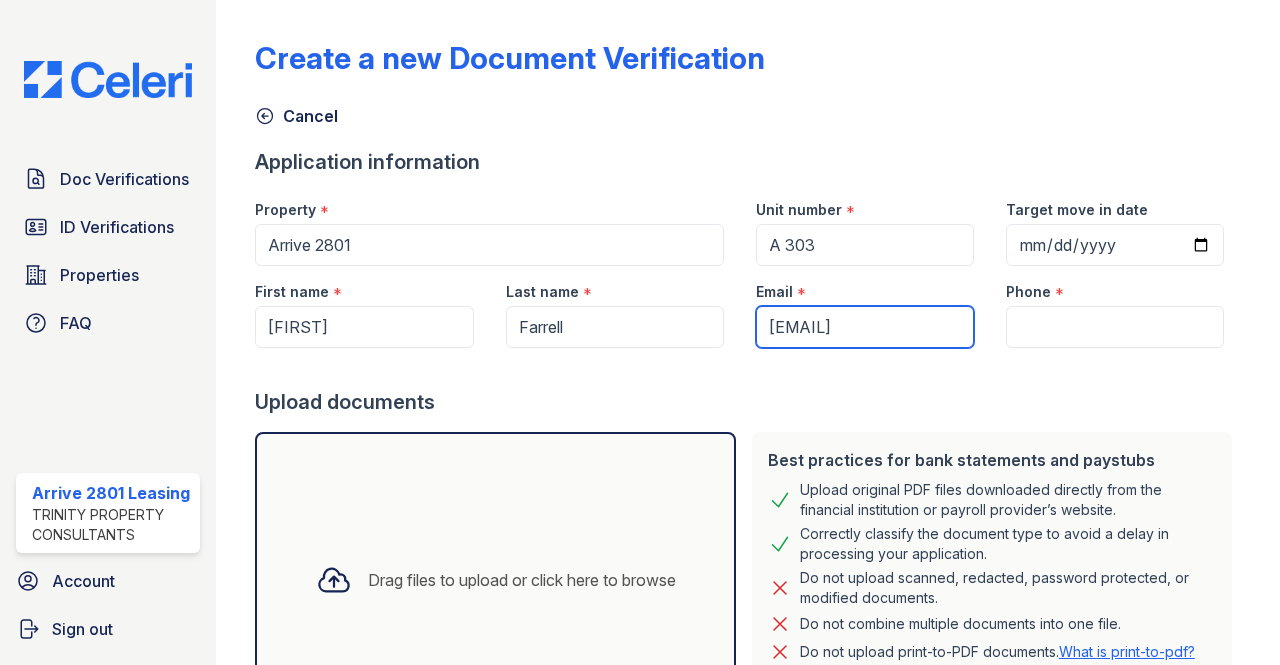 type on "[EMAIL]" 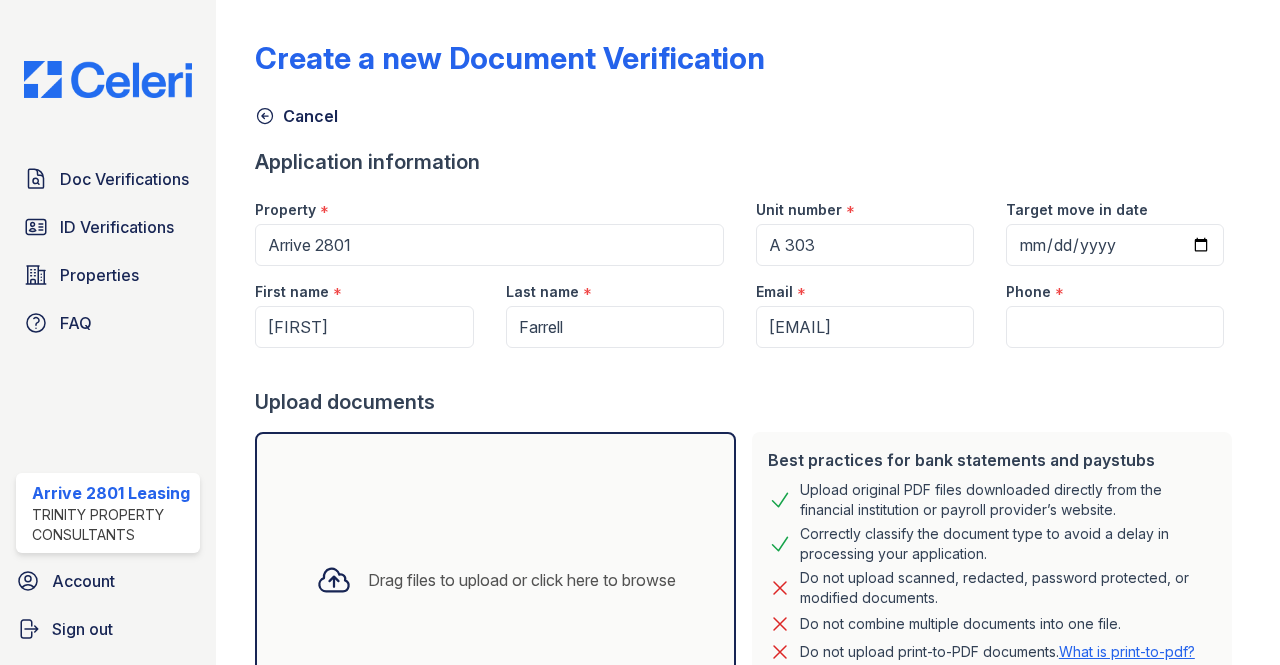 click on "Cancel" at bounding box center [747, 110] 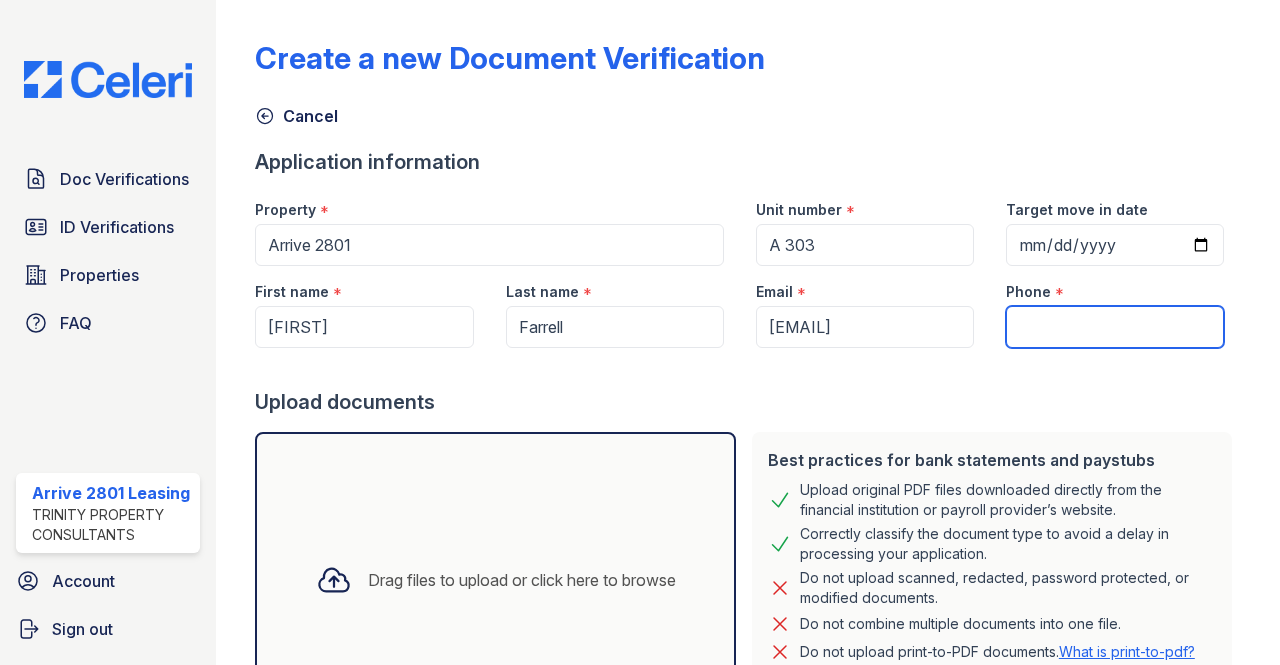 click on "Phone" at bounding box center [1115, 327] 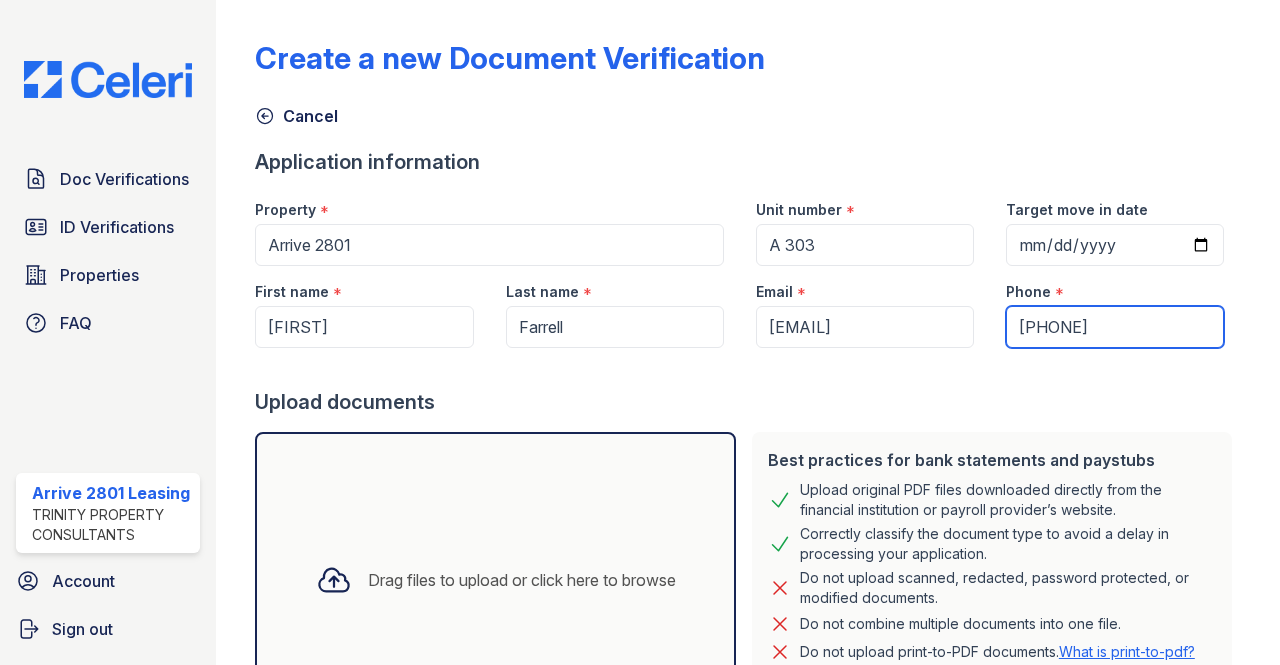 type on "9074069110" 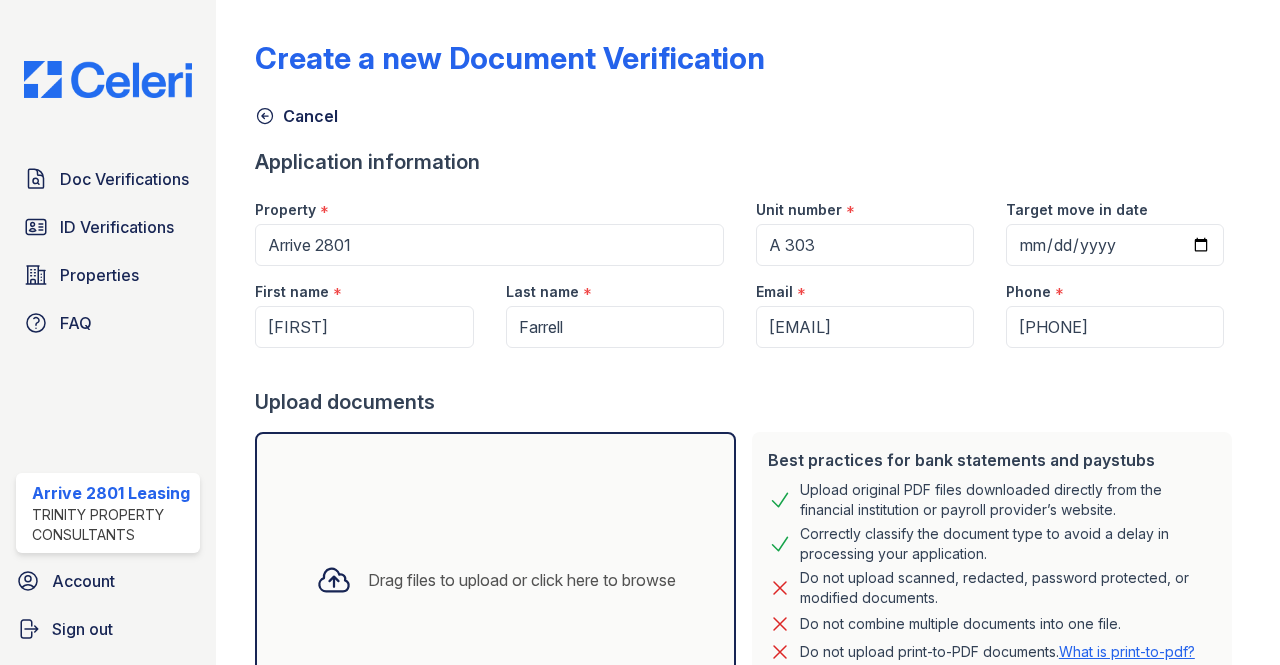 click on "Create a new Document Verification" at bounding box center (747, 66) 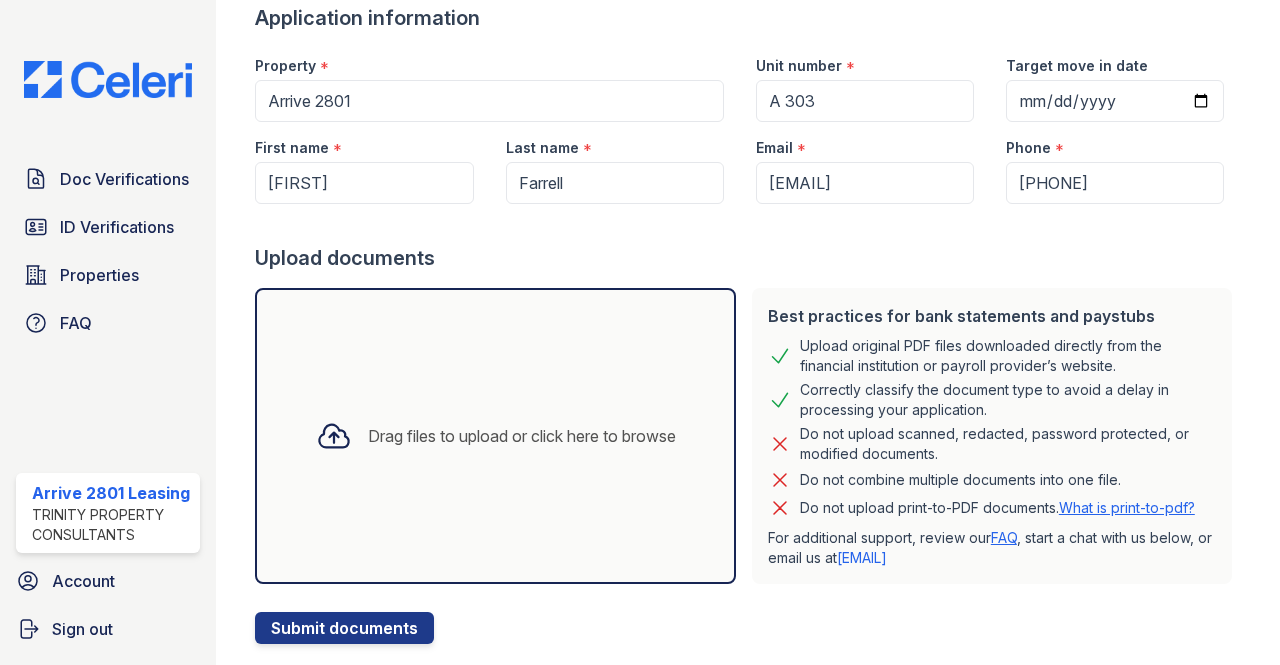 scroll, scrollTop: 164, scrollLeft: 0, axis: vertical 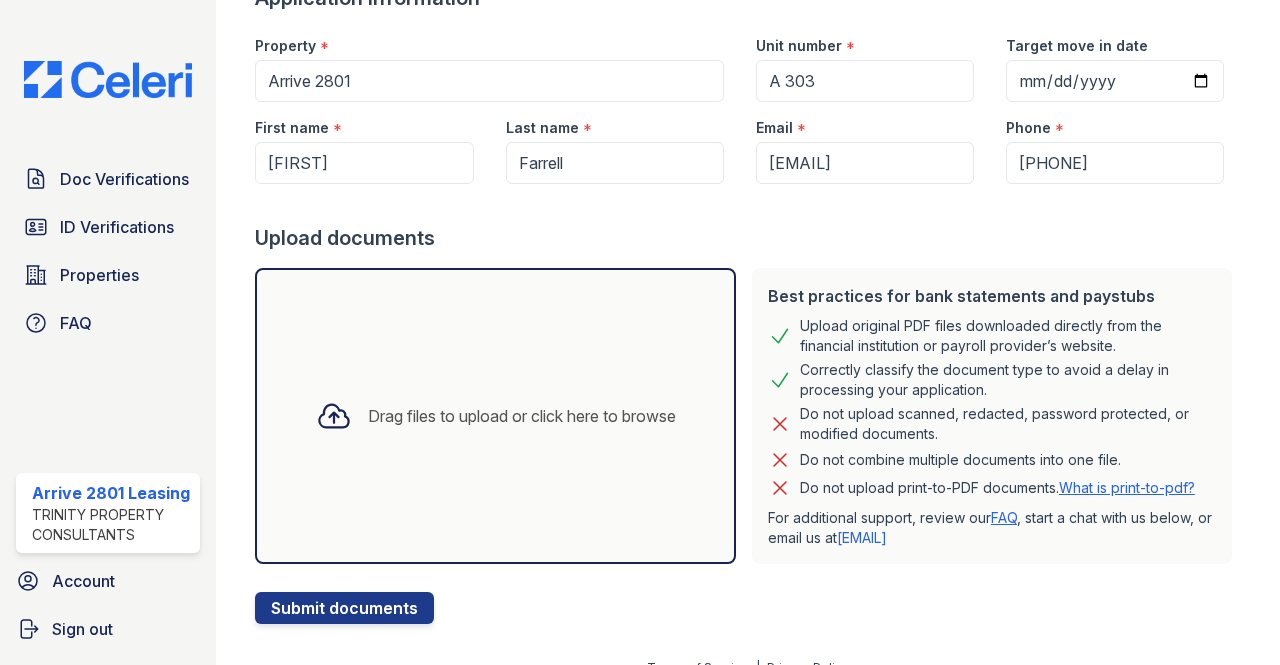 click on "Drag files to upload or click here to browse" at bounding box center (496, 416) 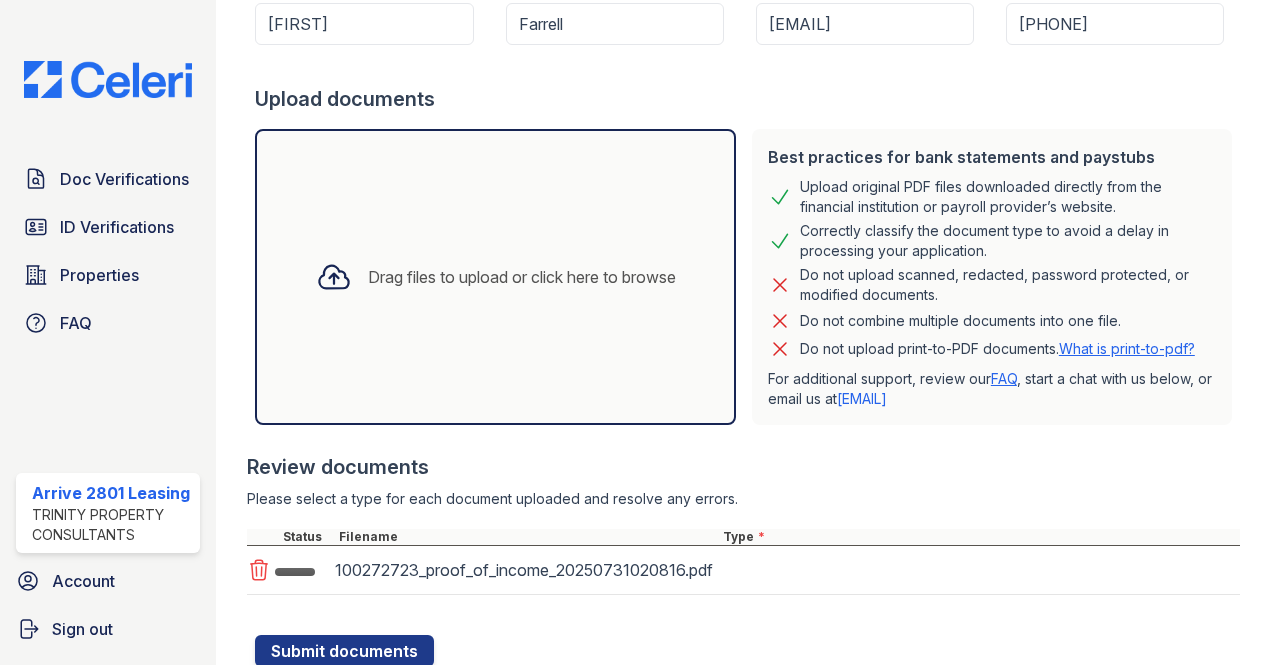 scroll, scrollTop: 376, scrollLeft: 0, axis: vertical 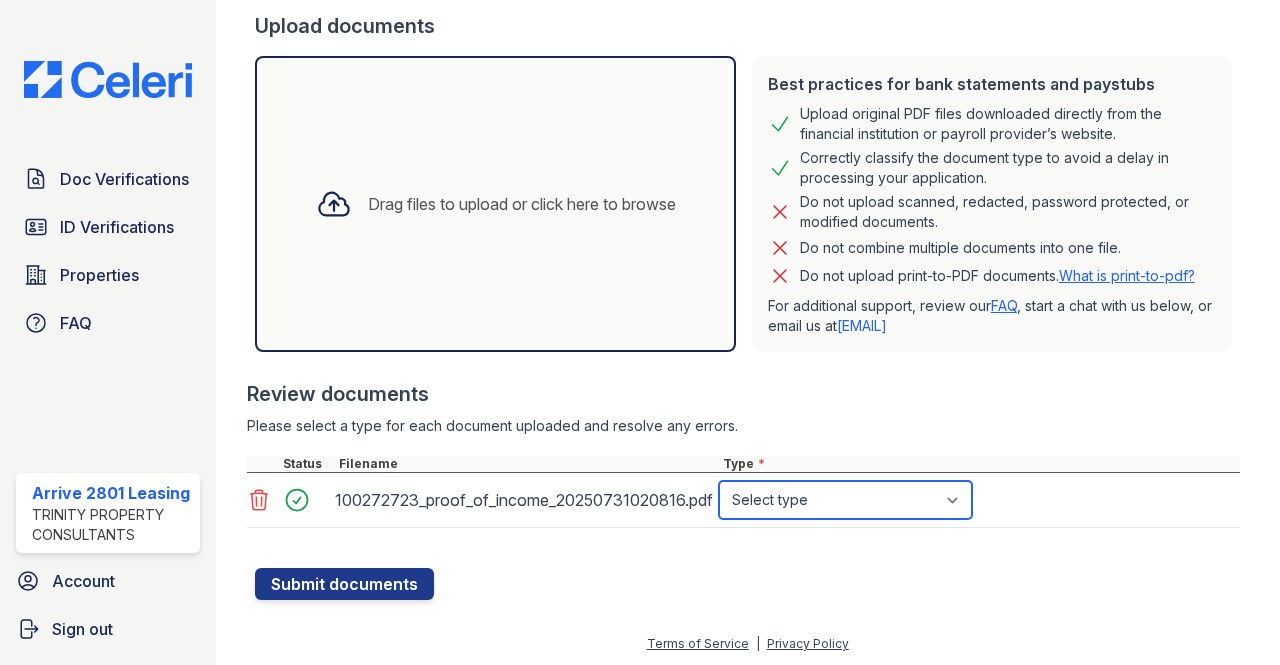 click on "Select type
Paystub
Bank Statement
Offer Letter
Tax Documents
Benefit Award Letter
Investment Account Statement
Other" at bounding box center [845, 500] 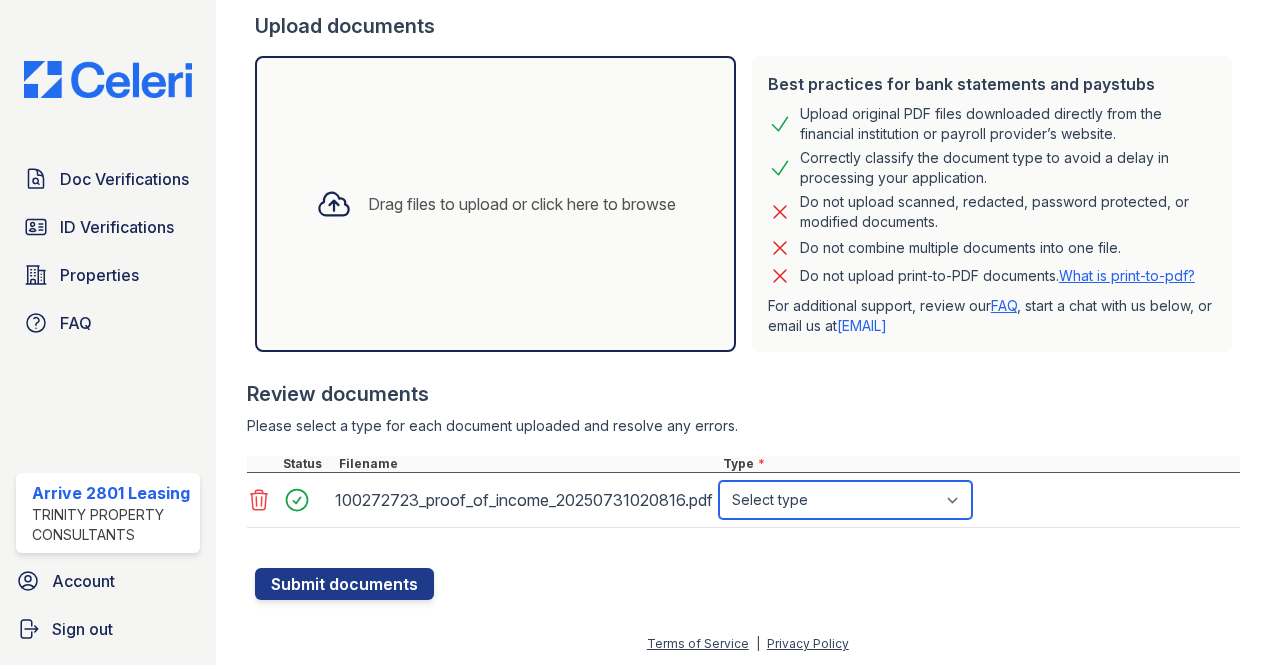 select on "benefit_award_letter" 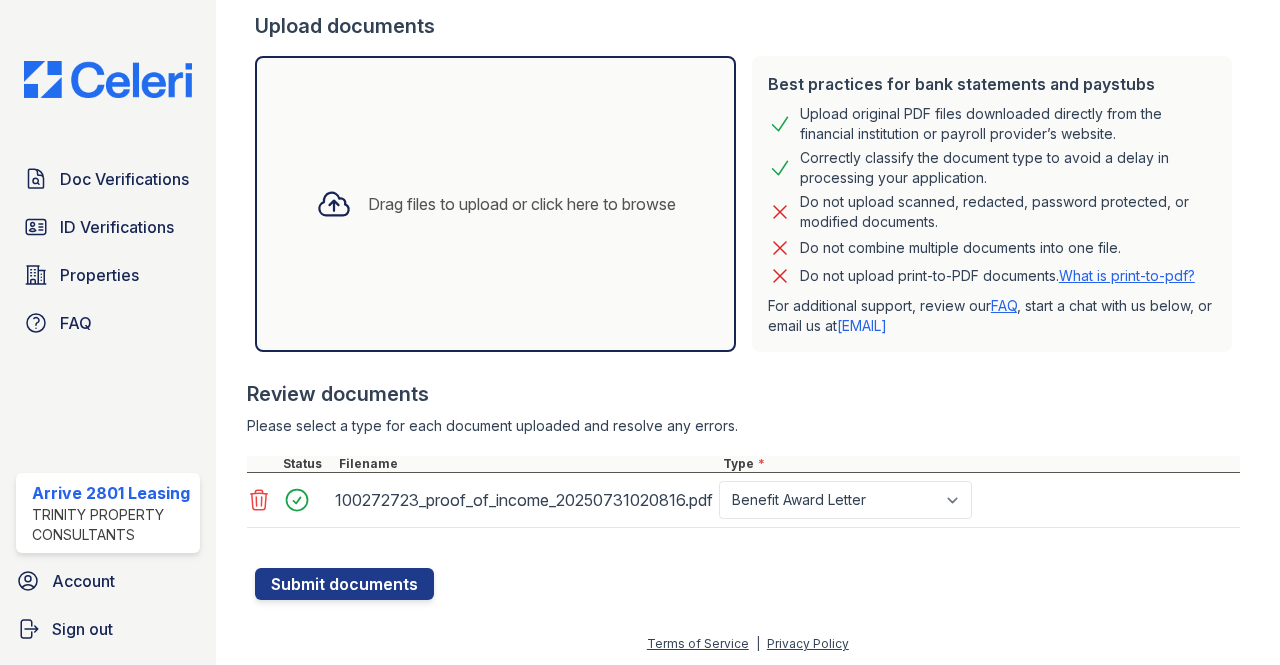 click on "Please select a type for each document uploaded and resolve any errors." at bounding box center (743, 426) 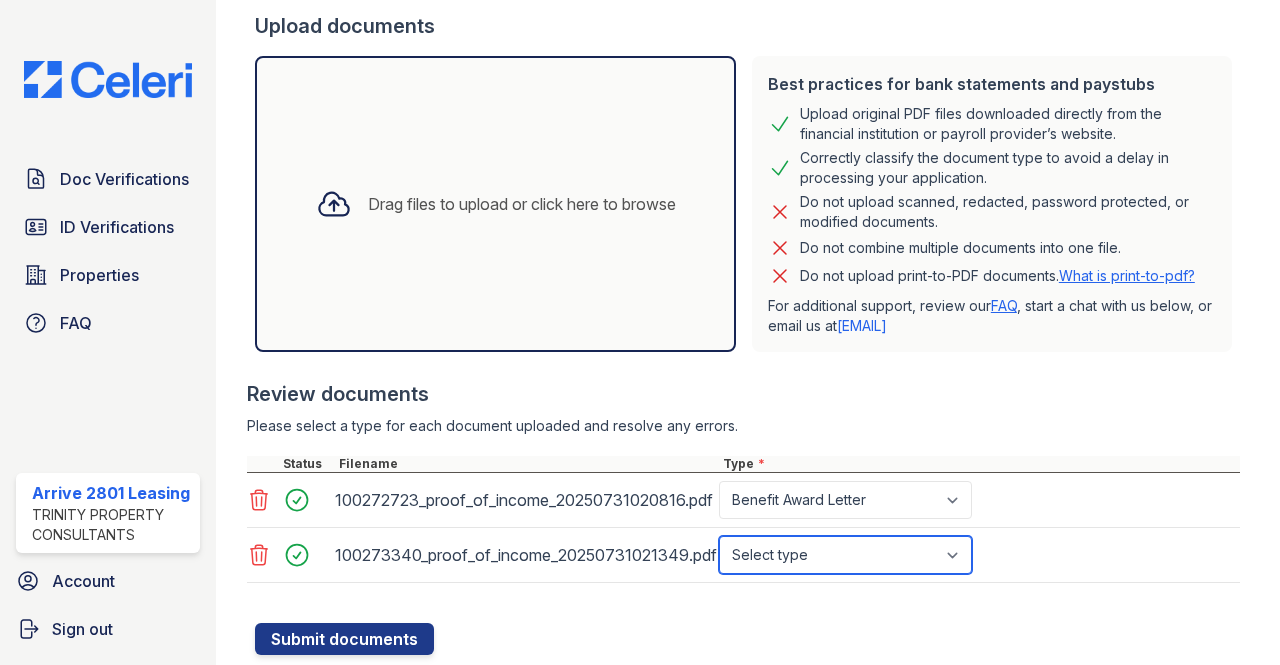 click on "Select type
Paystub
Bank Statement
Offer Letter
Tax Documents
Benefit Award Letter
Investment Account Statement
Other" at bounding box center [845, 555] 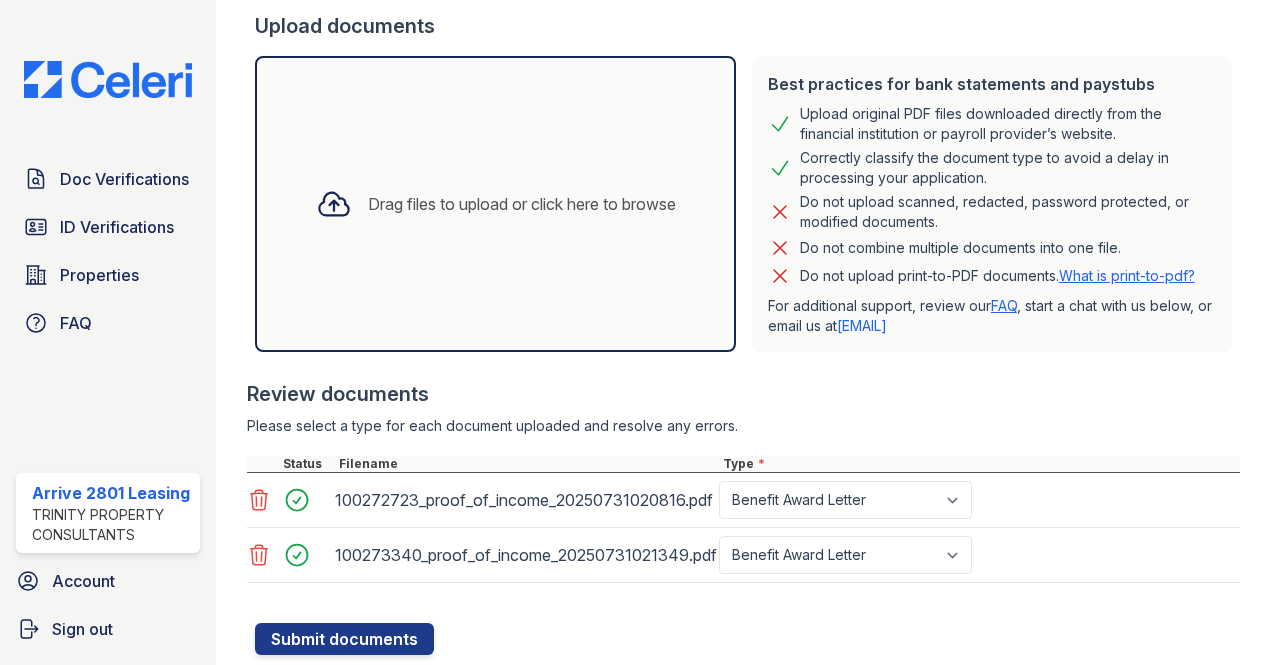 click on "Review documents" at bounding box center (743, 394) 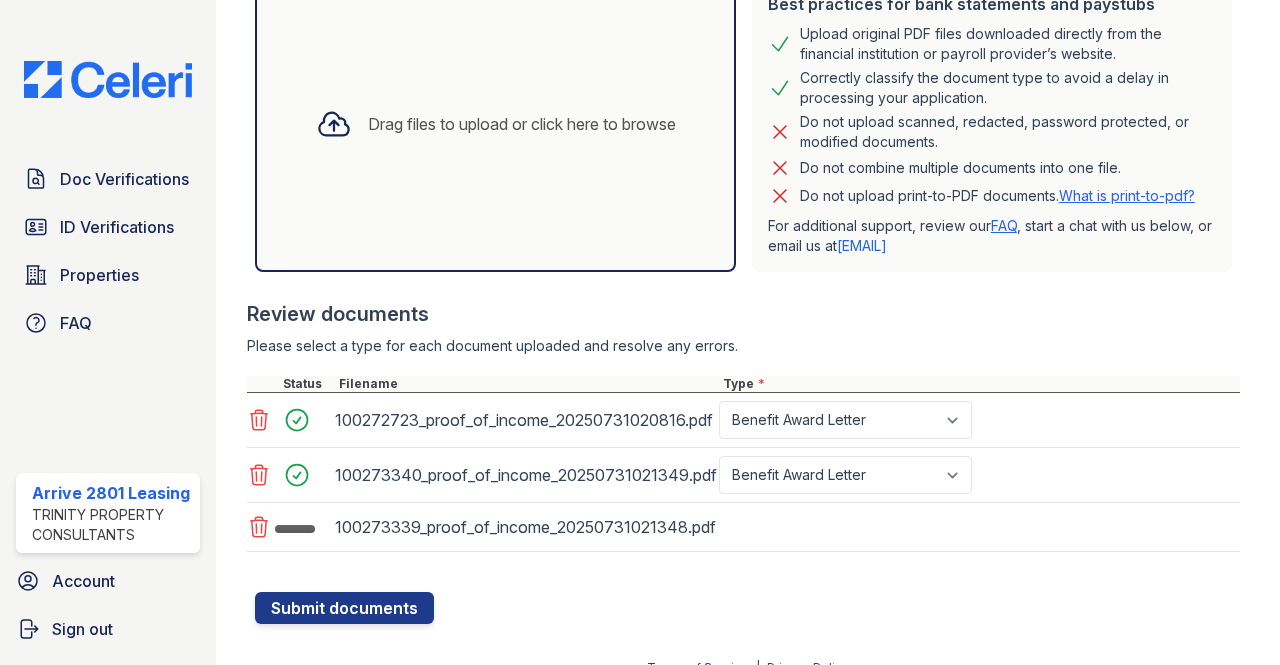 scroll, scrollTop: 484, scrollLeft: 0, axis: vertical 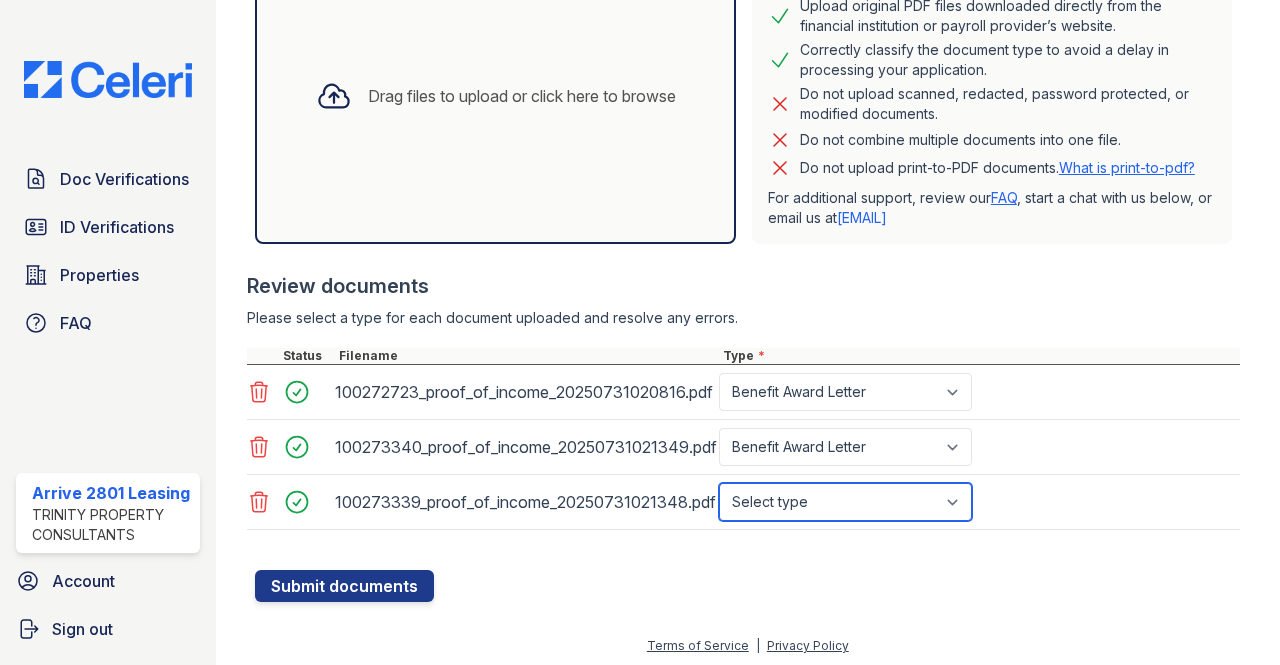 click on "Select type
Paystub
Bank Statement
Offer Letter
Tax Documents
Benefit Award Letter
Investment Account Statement
Other" at bounding box center (845, 502) 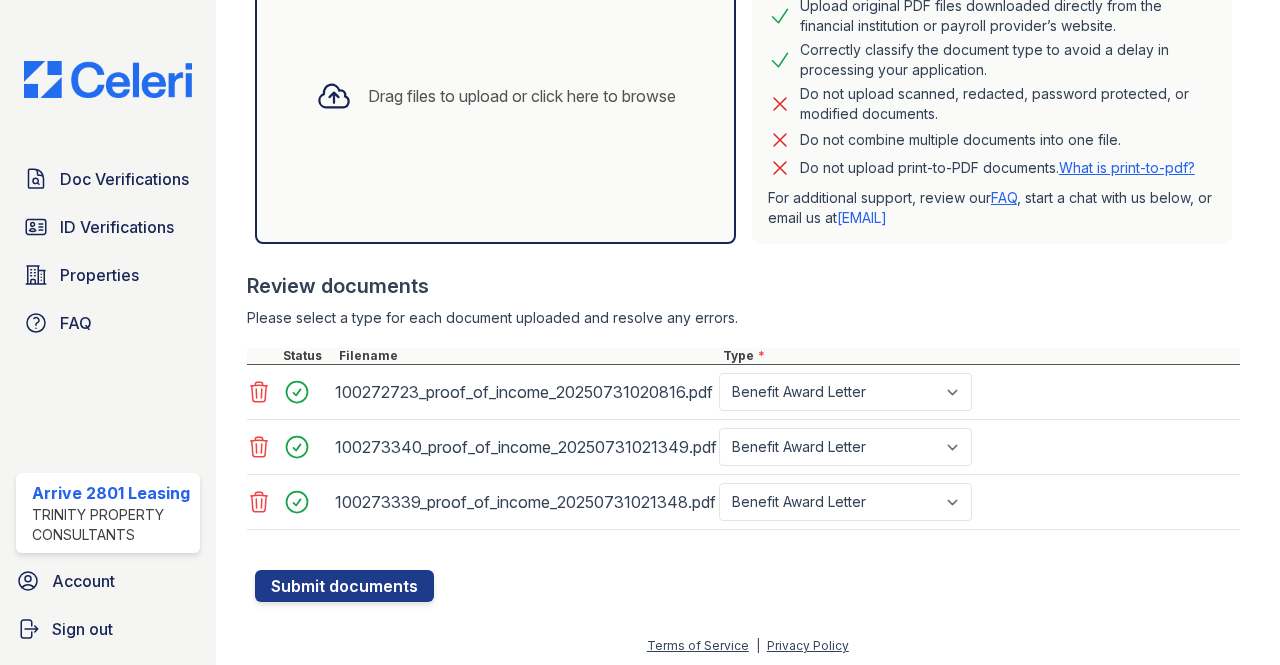 click on "Review documents" at bounding box center [743, 286] 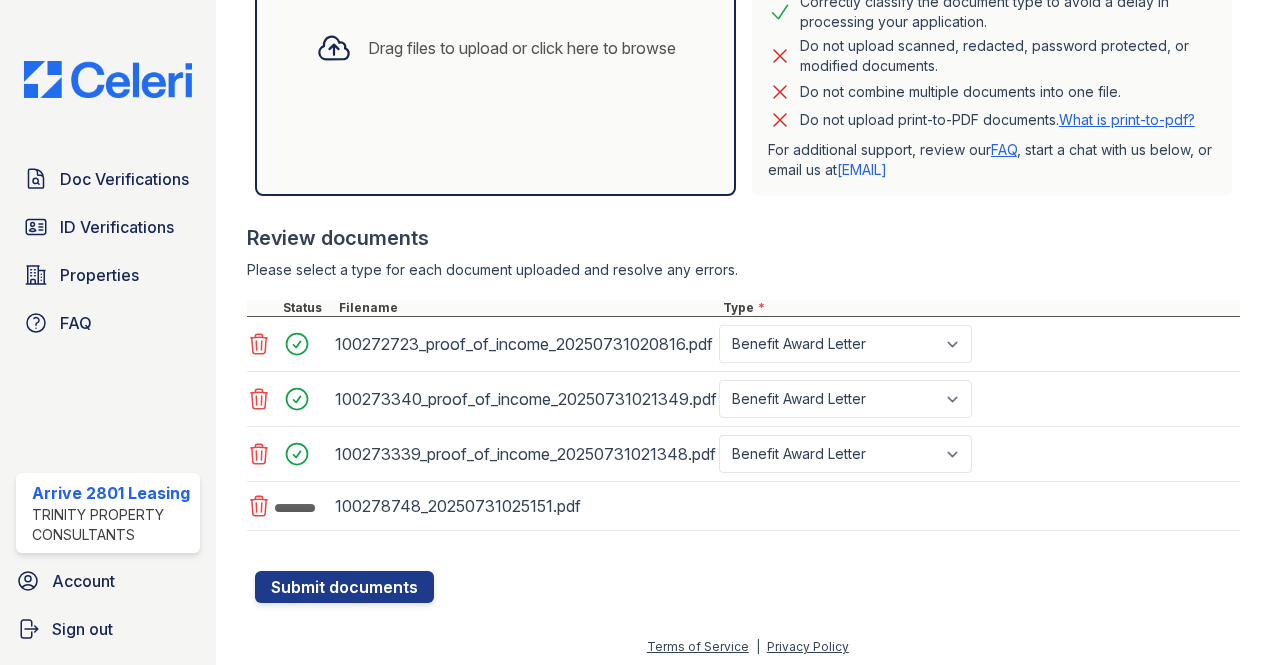 scroll, scrollTop: 534, scrollLeft: 0, axis: vertical 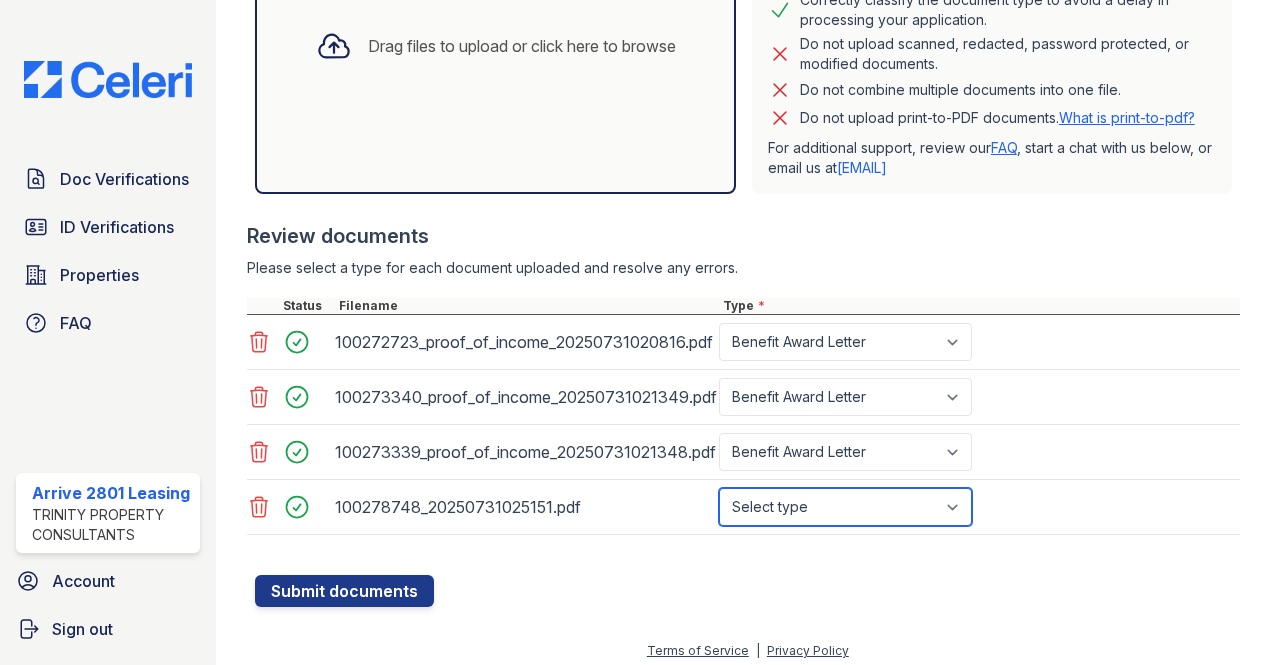 click on "Select type
Paystub
Bank Statement
Offer Letter
Tax Documents
Benefit Award Letter
Investment Account Statement
Other" at bounding box center [845, 507] 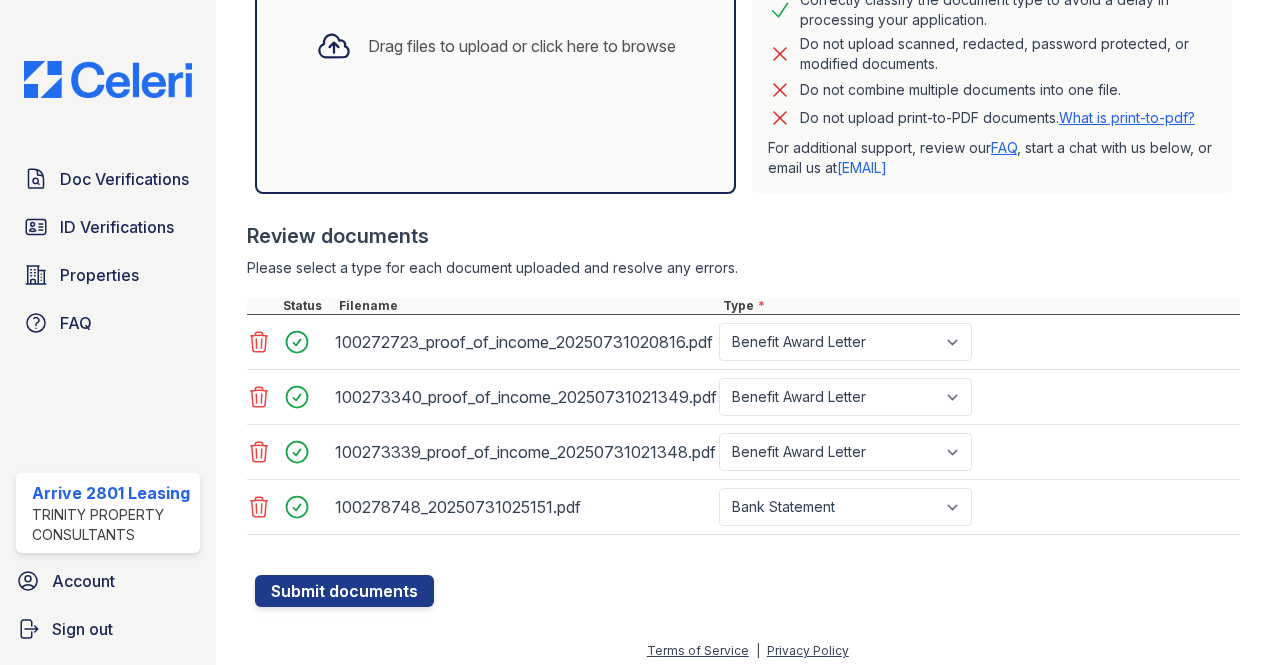 click on "Drag files to upload or click here to browse" at bounding box center (495, 46) 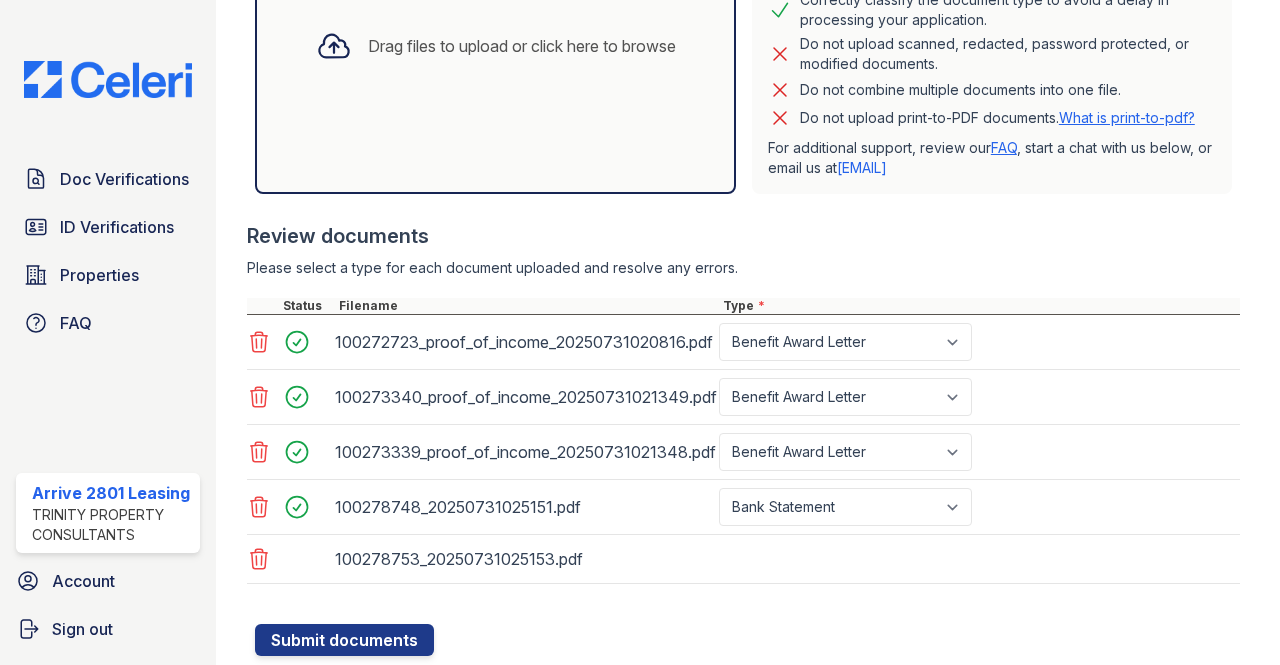 scroll, scrollTop: 586, scrollLeft: 0, axis: vertical 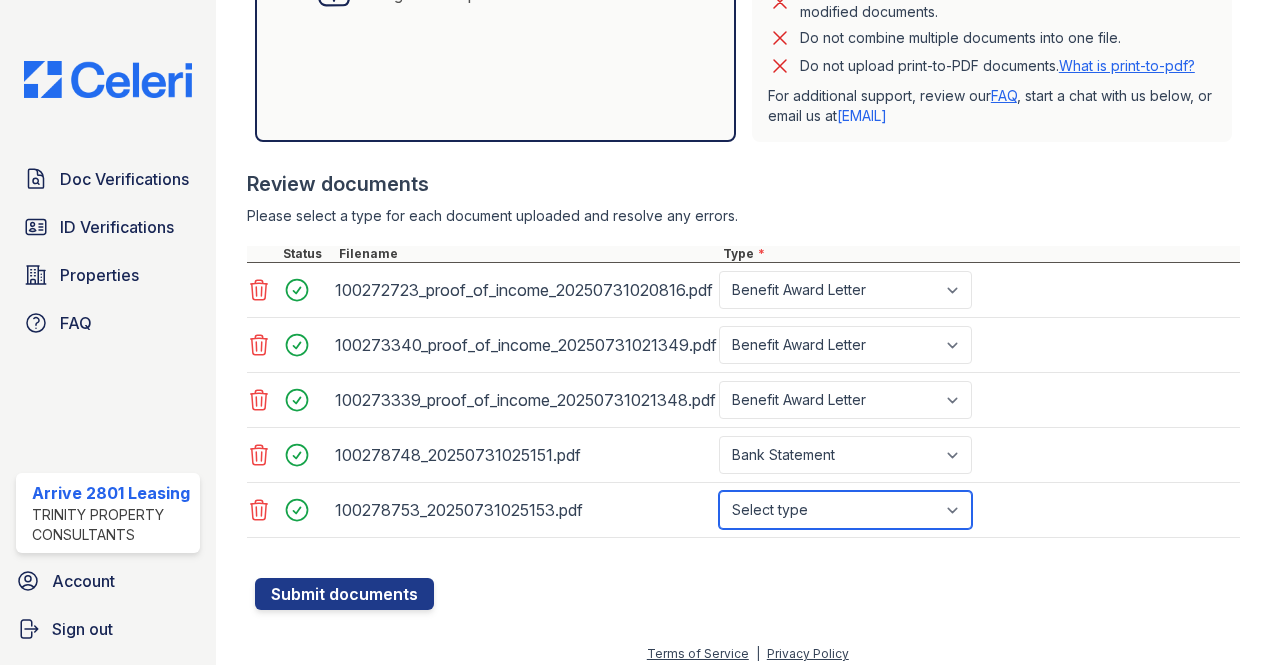 click on "Select type
Paystub
Bank Statement
Offer Letter
Tax Documents
Benefit Award Letter
Investment Account Statement
Other" at bounding box center (845, 510) 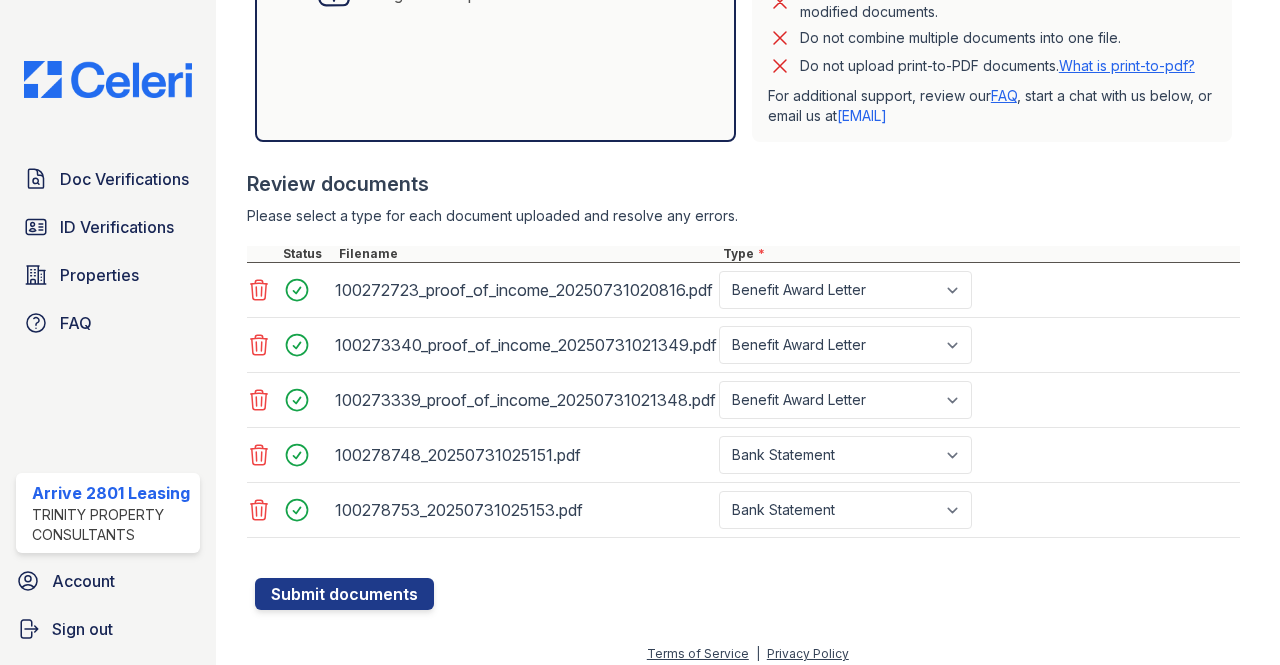 click on "Review documents
Please select a type for each document uploaded and resolve any errors.
Status
Filename
Type
*
100272723_proof_of_income_20250731020816.pdf
Select type
Paystub
Bank Statement
Offer Letter
Tax Documents
Benefit Award Letter
Investment Account Statement
Other
100273340_proof_of_income_20250731021349.pdf
Select type
Paystub
Bank Statement
Offer Letter
Tax Documents
Benefit Award Letter
Investment Account Statement
Other
100273339_proof_of_income_20250731021348.pdf
Select type
Paystub
Bank Statement
Offer Letter
Tax Documents
Benefit Award Letter
Investment Account Statement
Other
100278748_20250731025151.pdf
Select type
Paystub
Bank Statement
Offer Letter
Tax Documents
Benefit Award Letter
Investment Account Statement
Other
100278753_20250731025153.pdf
Select type
Paystub
Bank Statement
Offer Letter
Other" at bounding box center [743, 354] 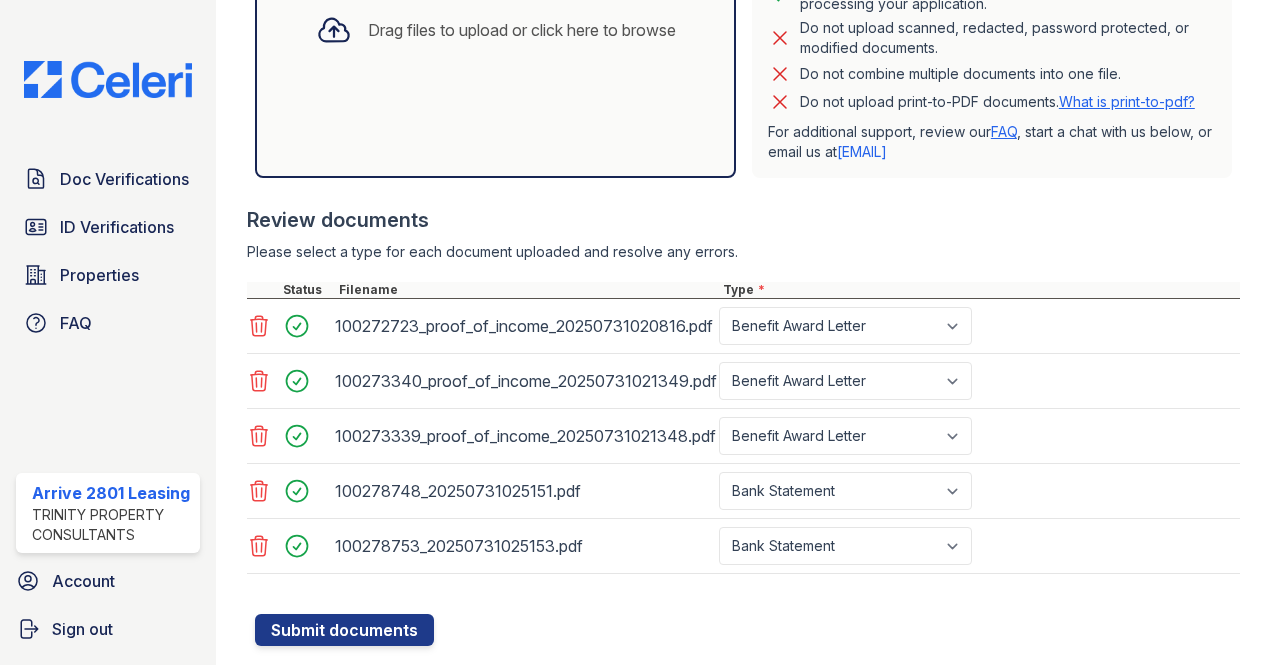 scroll, scrollTop: 592, scrollLeft: 0, axis: vertical 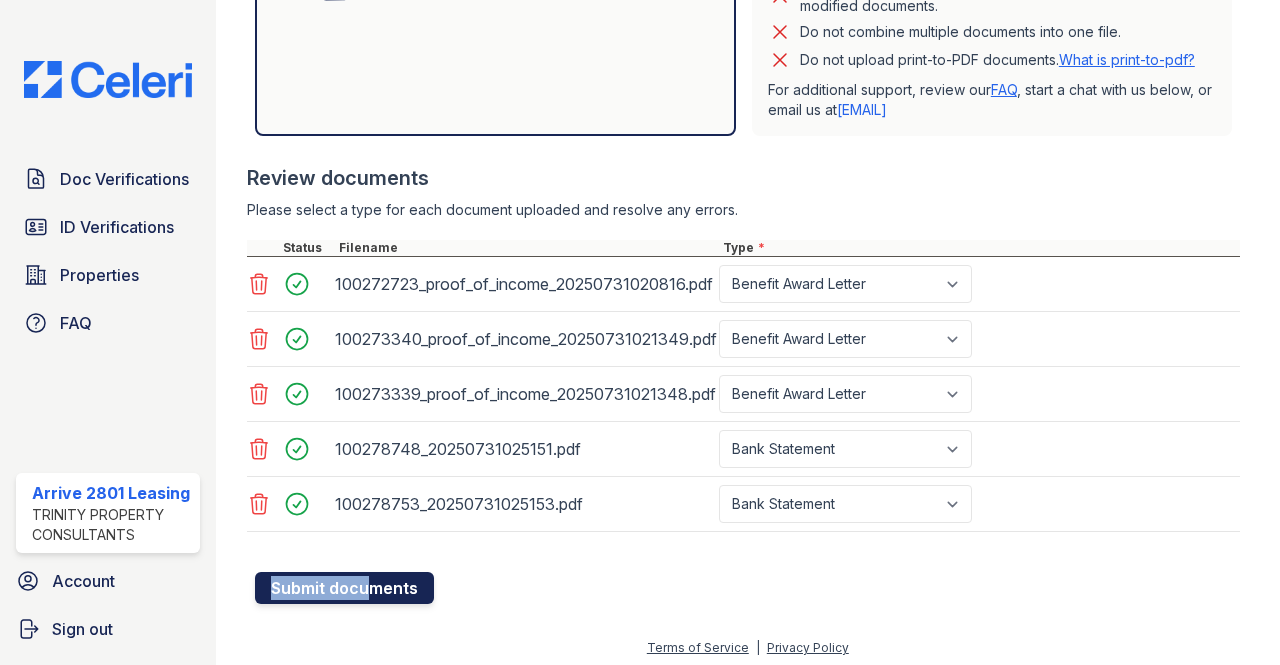 drag, startPoint x: 362, startPoint y: 564, endPoint x: 360, endPoint y: 579, distance: 15.132746 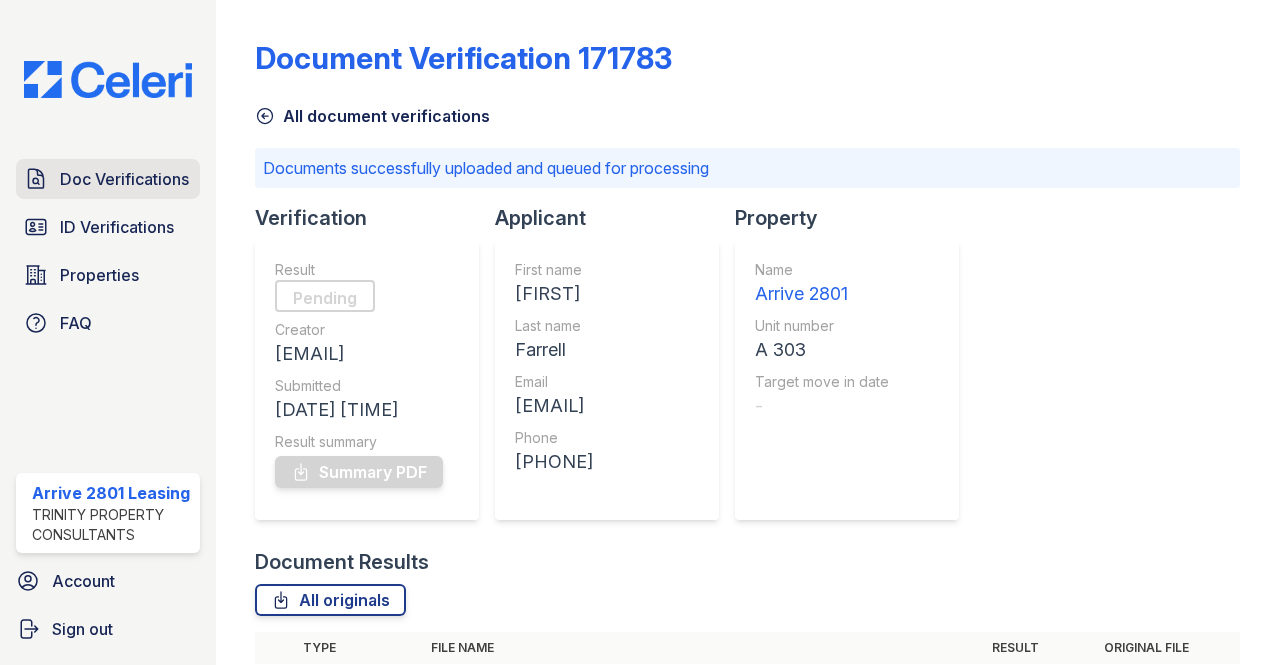 click on "Doc Verifications" at bounding box center [124, 179] 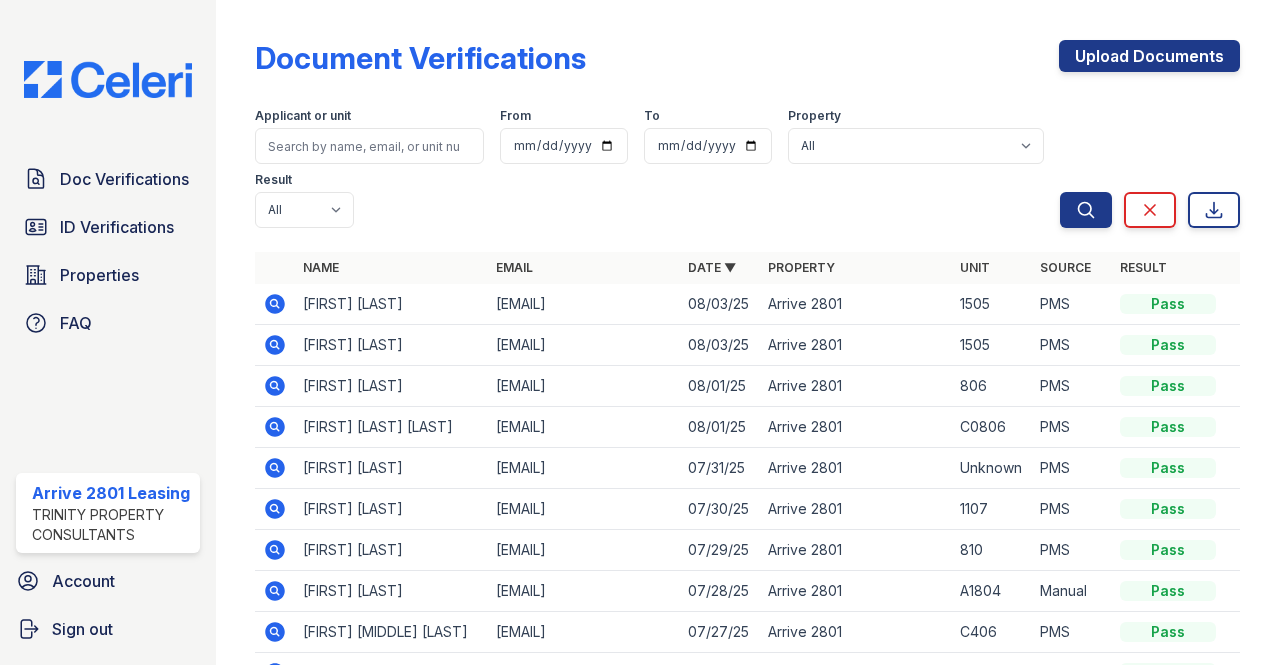 scroll, scrollTop: 0, scrollLeft: 0, axis: both 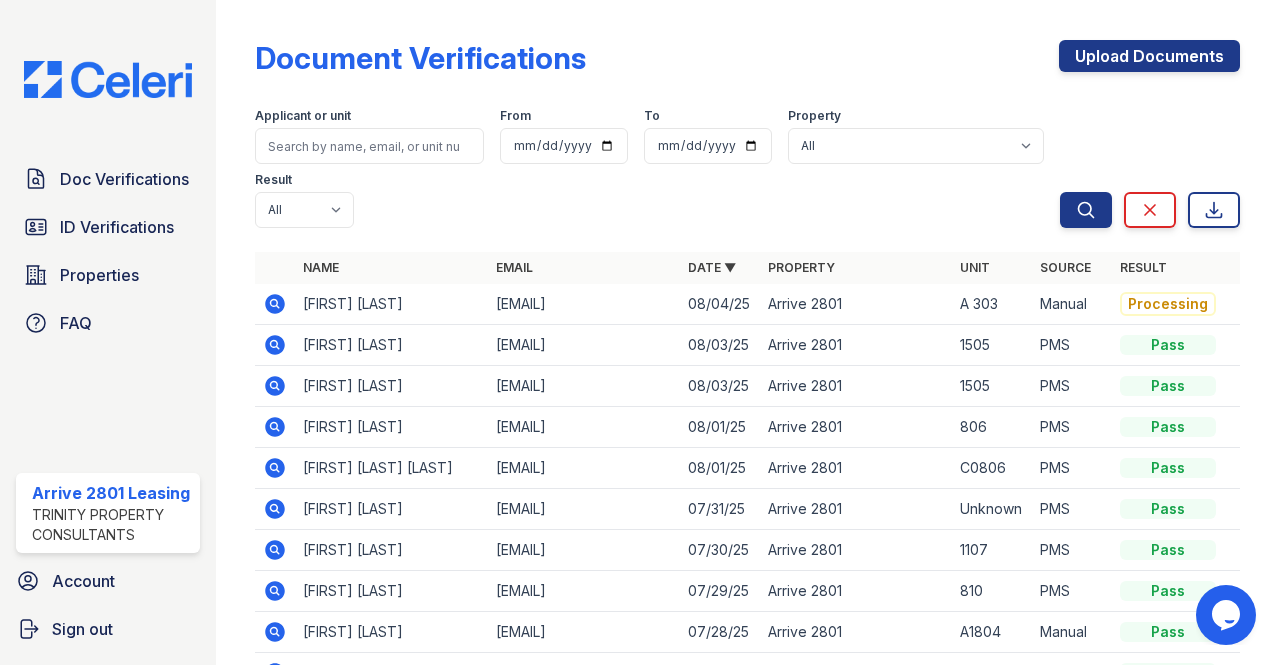 click on "Doc Verifications
ID Verifications
Properties
FAQ
Arrive 2801 Leasing
Trinity Property Consultants
Account
Sign out" at bounding box center [108, 332] 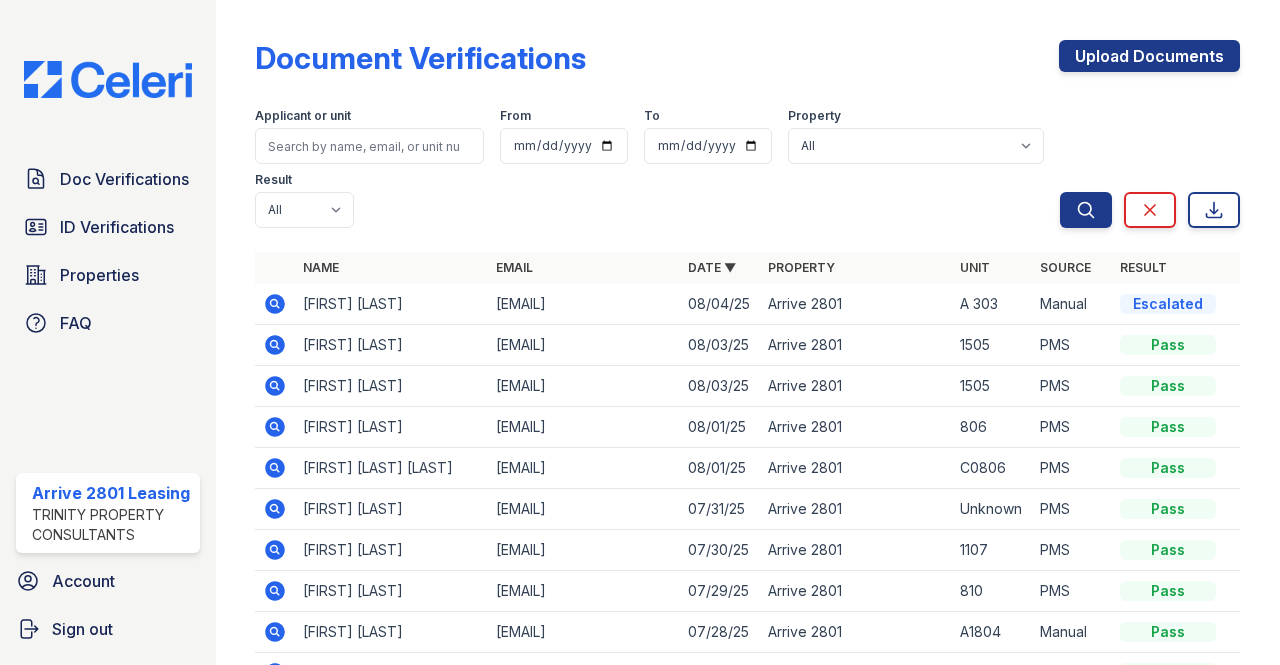 scroll, scrollTop: 0, scrollLeft: 0, axis: both 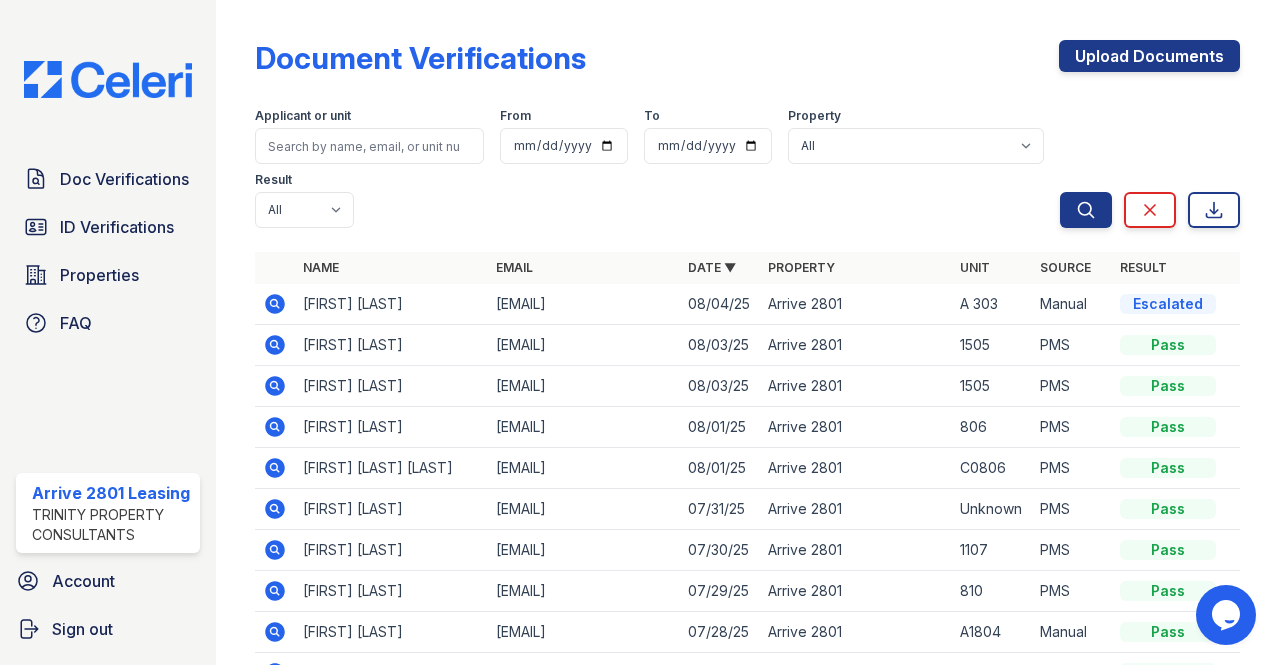 click 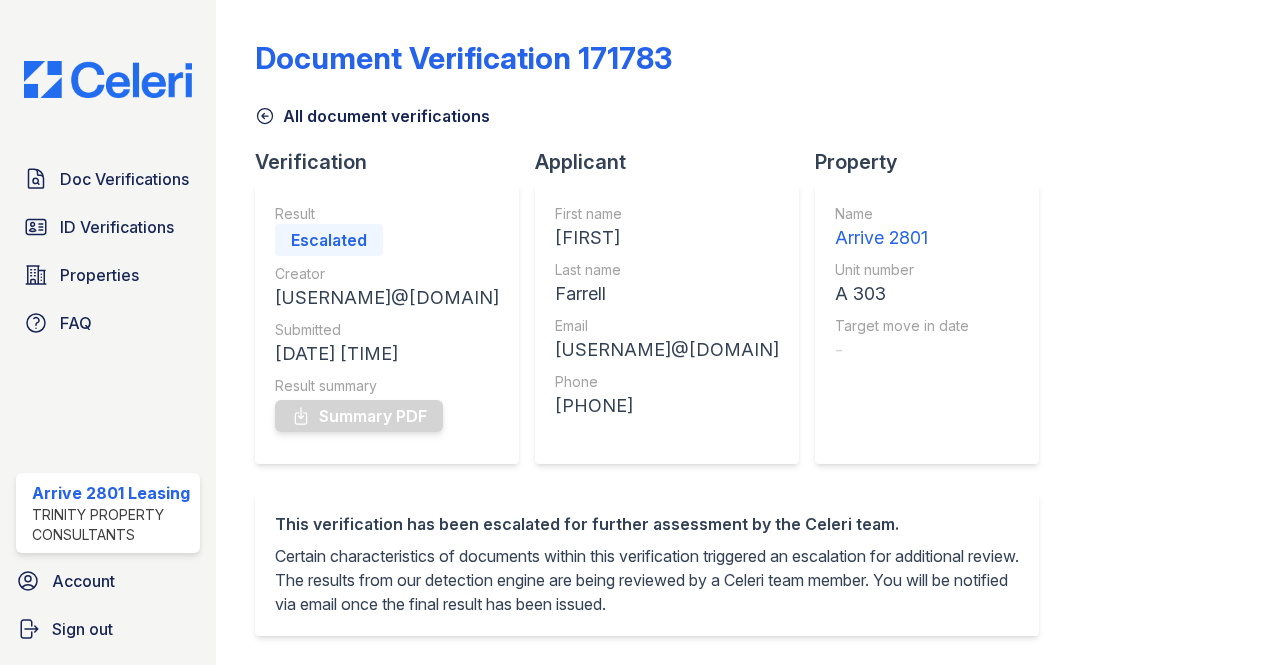 scroll, scrollTop: 0, scrollLeft: 0, axis: both 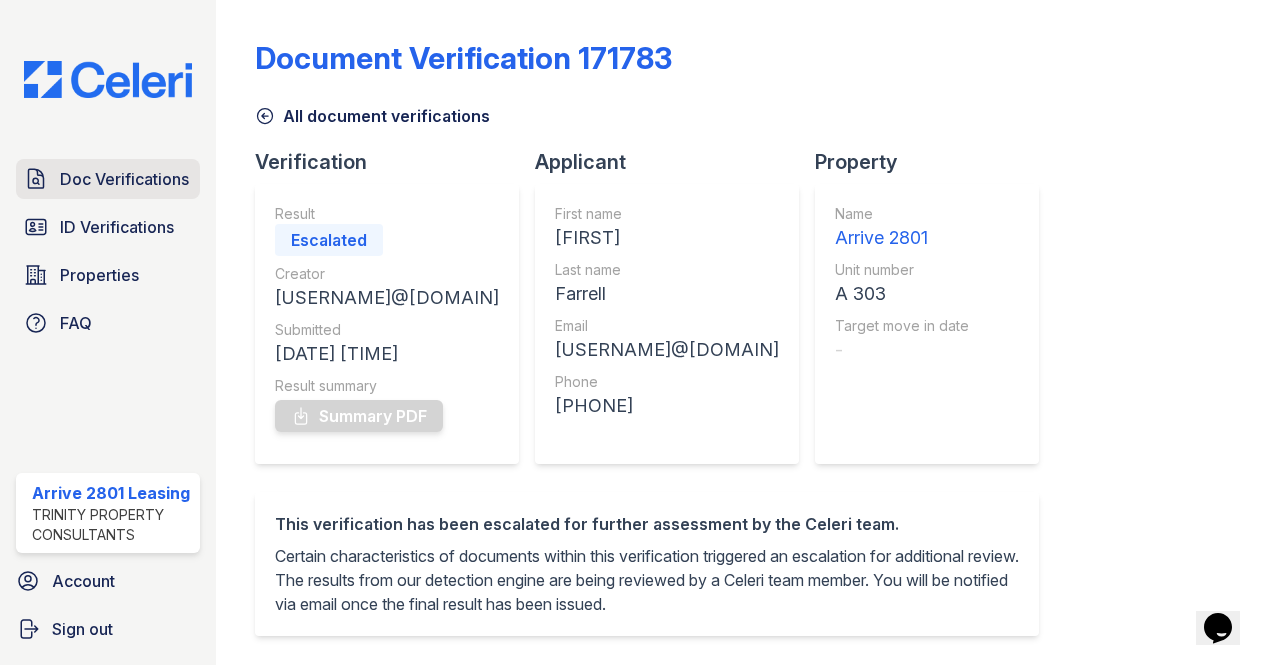 click on "Doc Verifications" at bounding box center [124, 179] 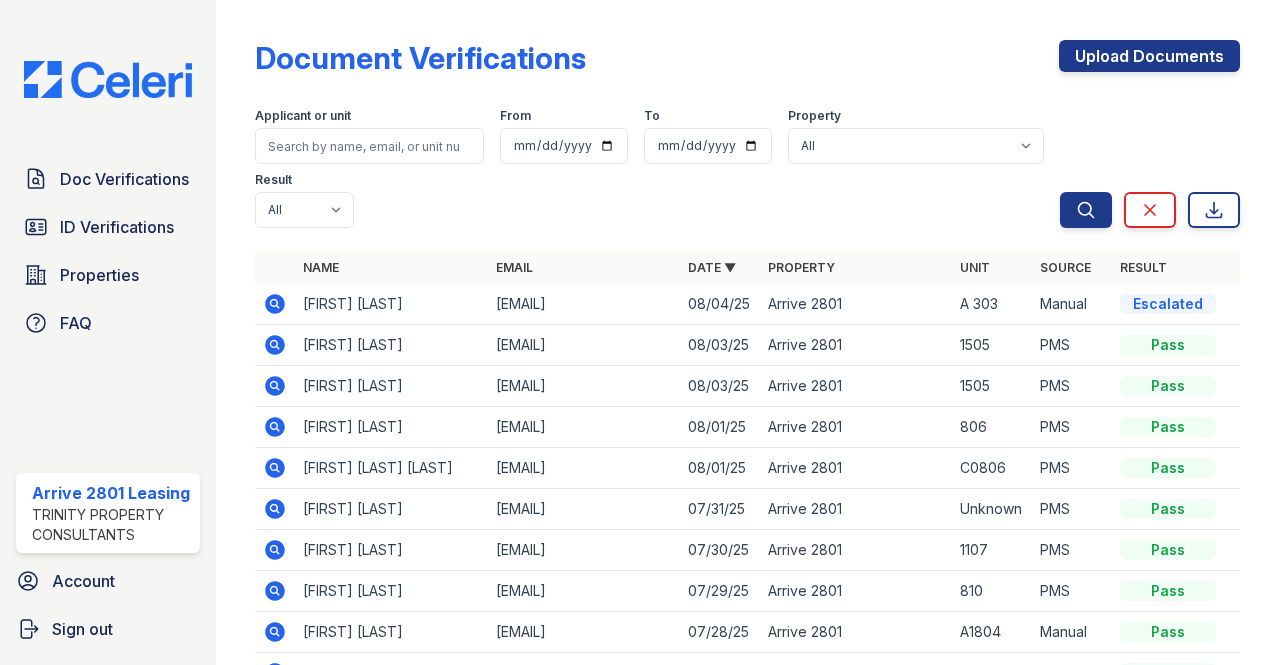 scroll, scrollTop: 0, scrollLeft: 0, axis: both 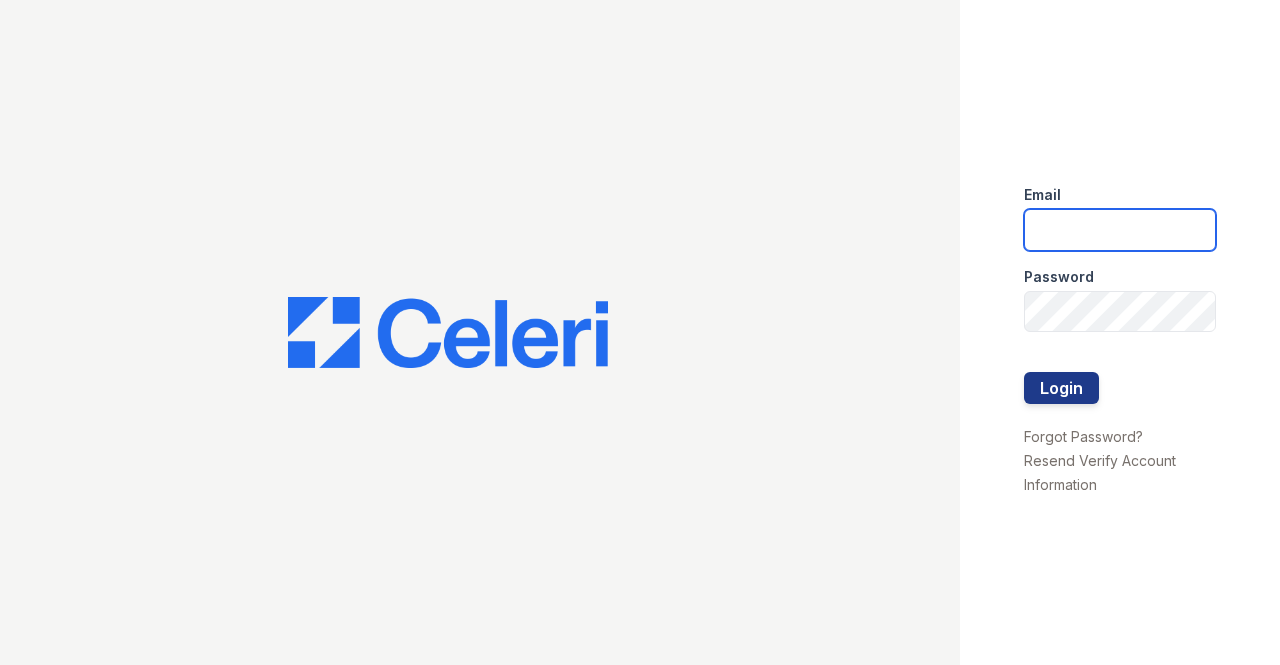 click at bounding box center (1120, 230) 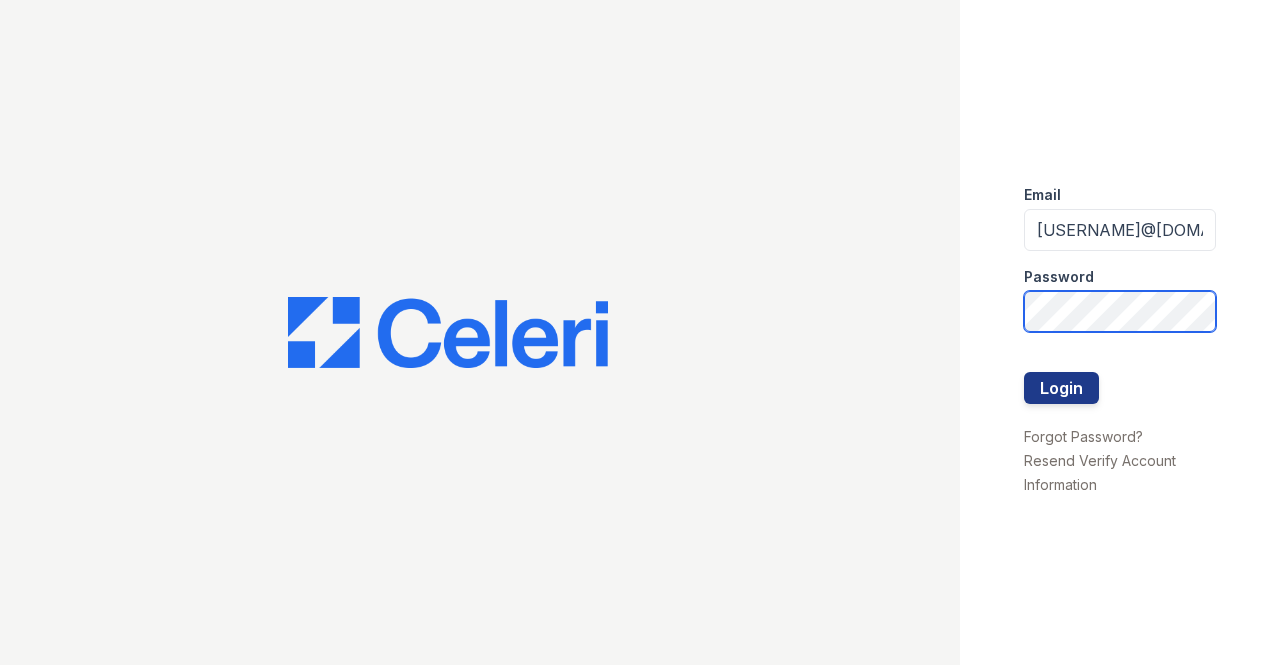 click on "Login" at bounding box center [1061, 388] 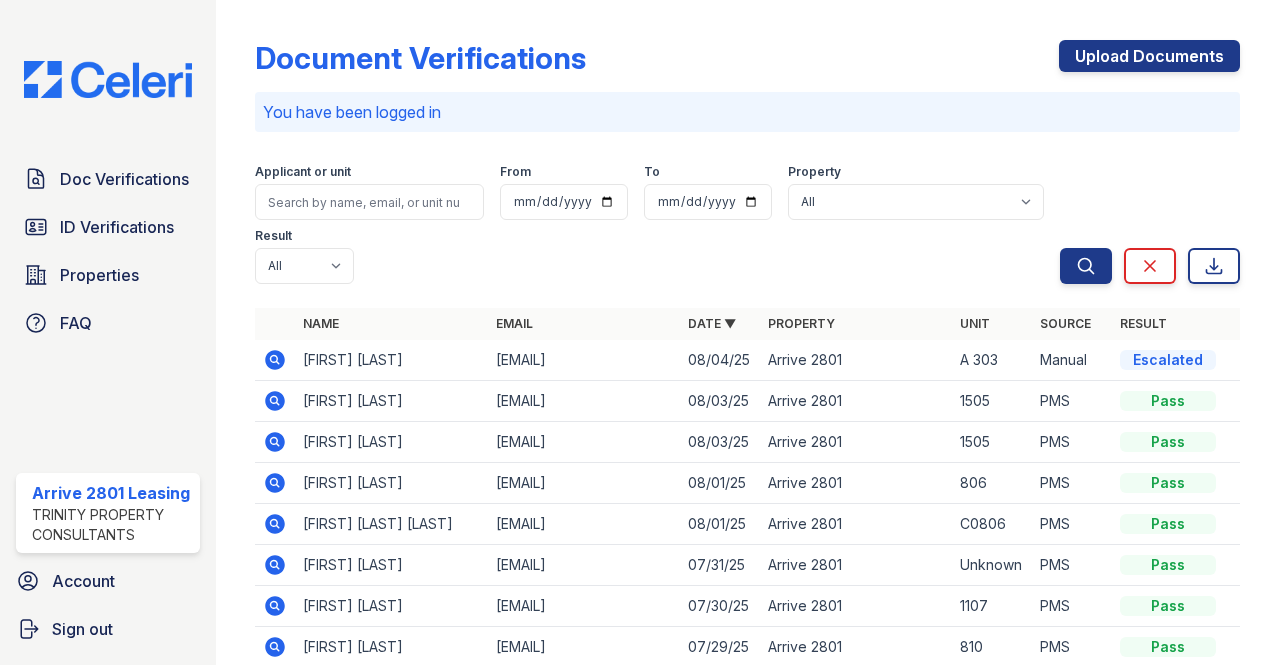 scroll, scrollTop: 0, scrollLeft: 0, axis: both 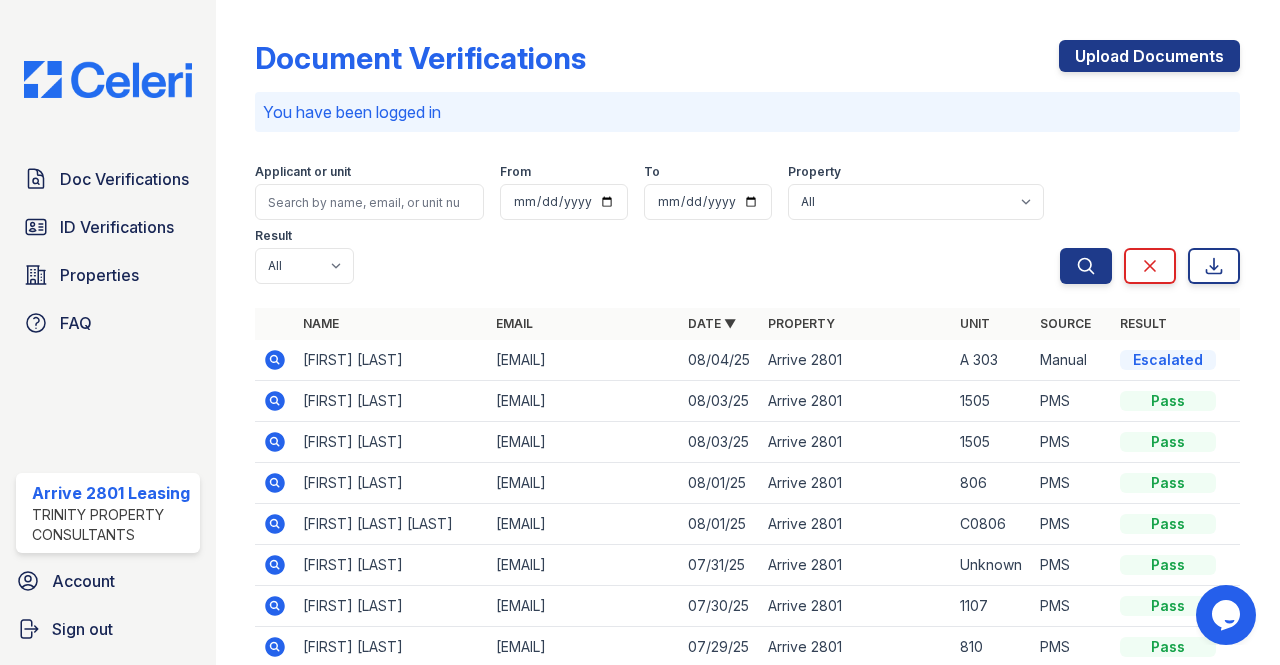 click 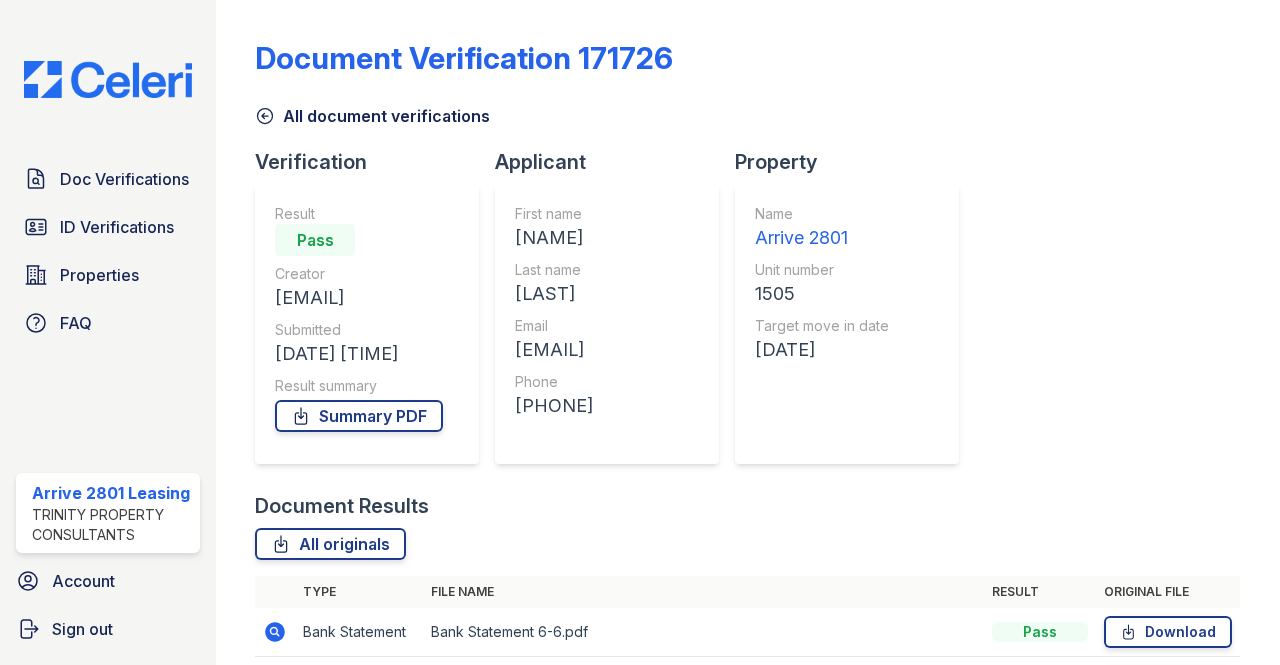 scroll, scrollTop: 0, scrollLeft: 0, axis: both 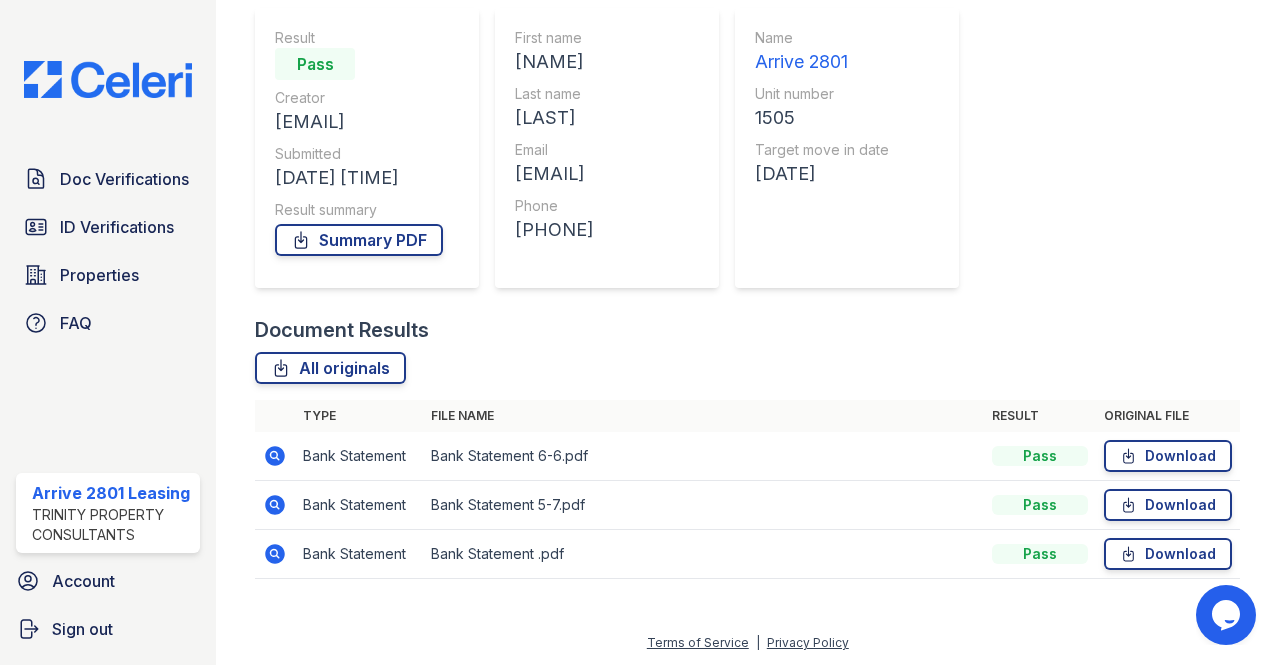 click 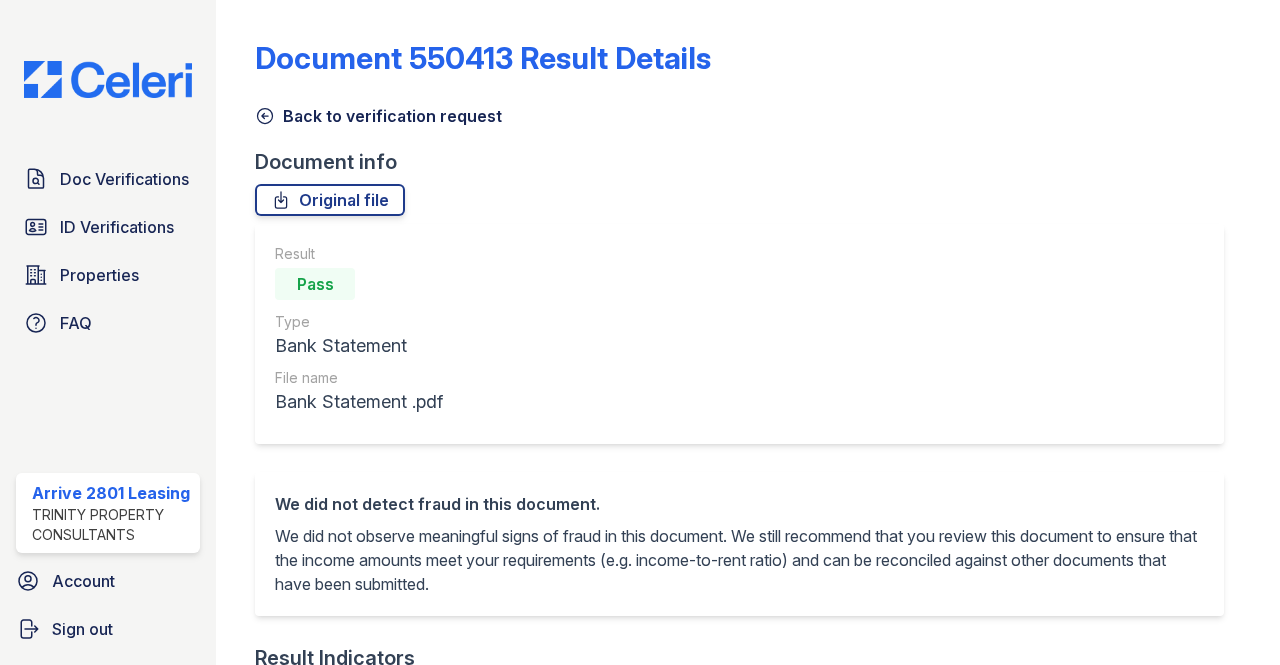 scroll, scrollTop: 0, scrollLeft: 0, axis: both 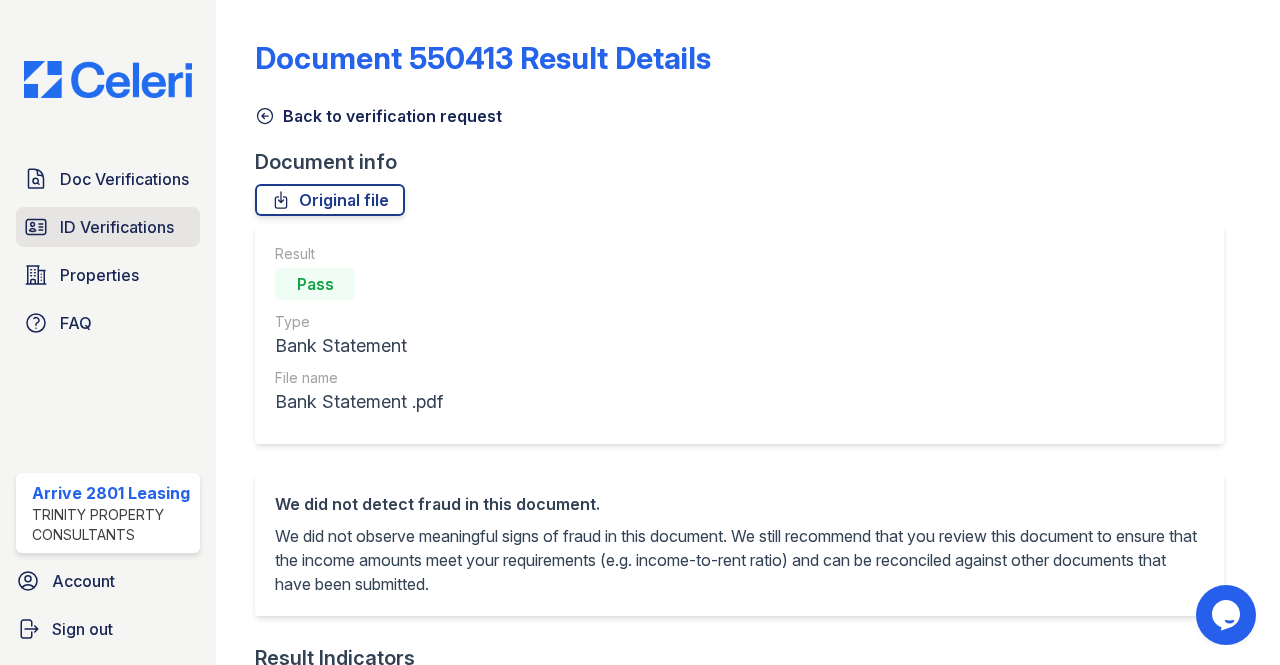 click on "ID Verifications" at bounding box center (117, 227) 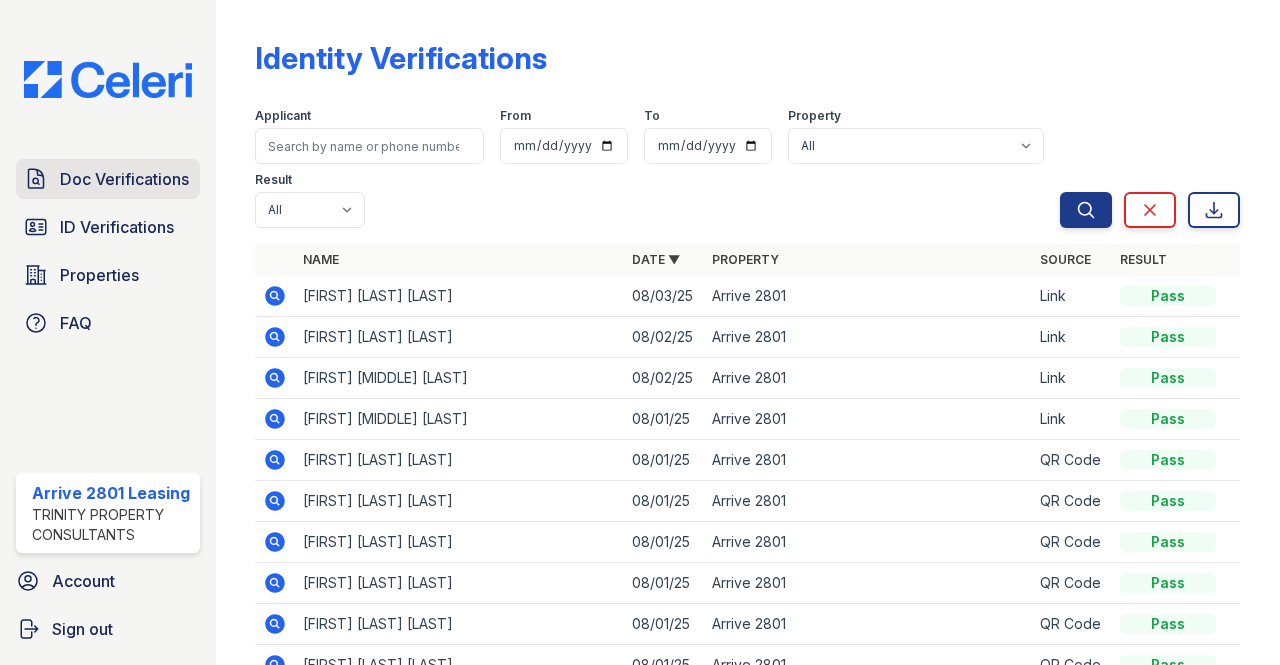 click on "Doc Verifications" at bounding box center (124, 179) 